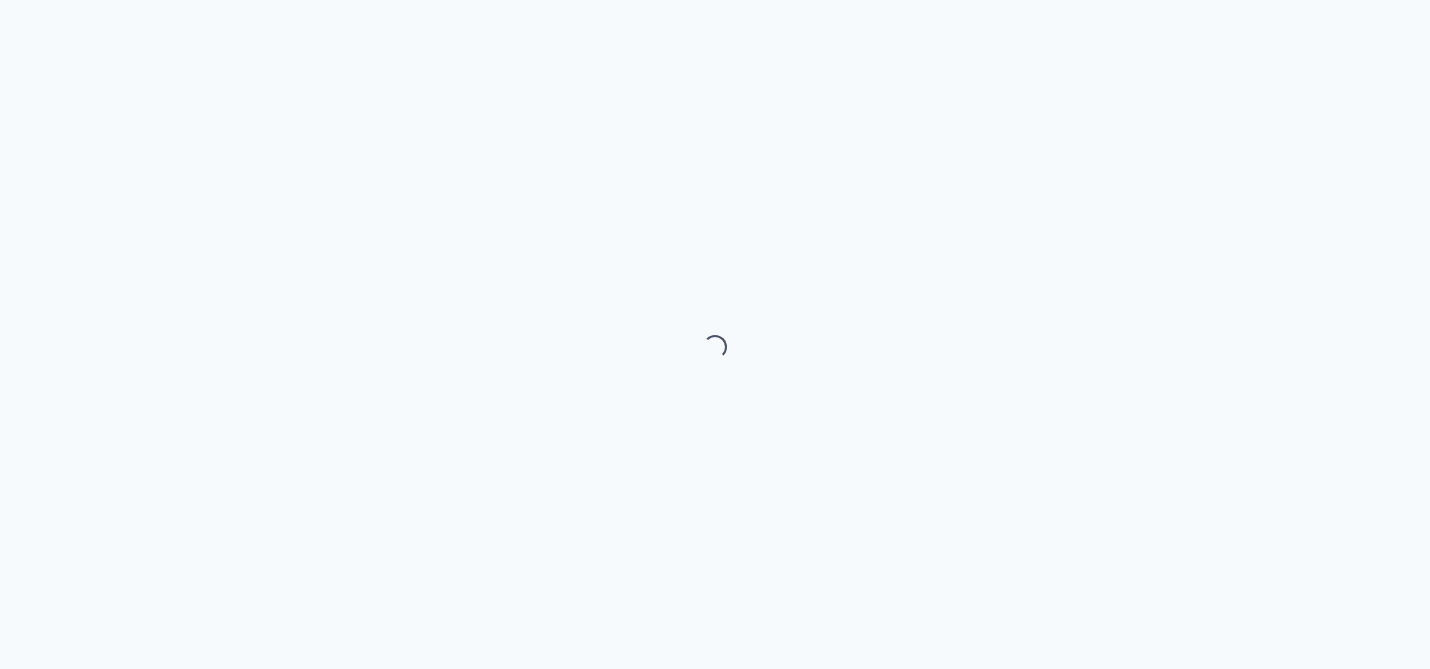 scroll, scrollTop: 0, scrollLeft: 0, axis: both 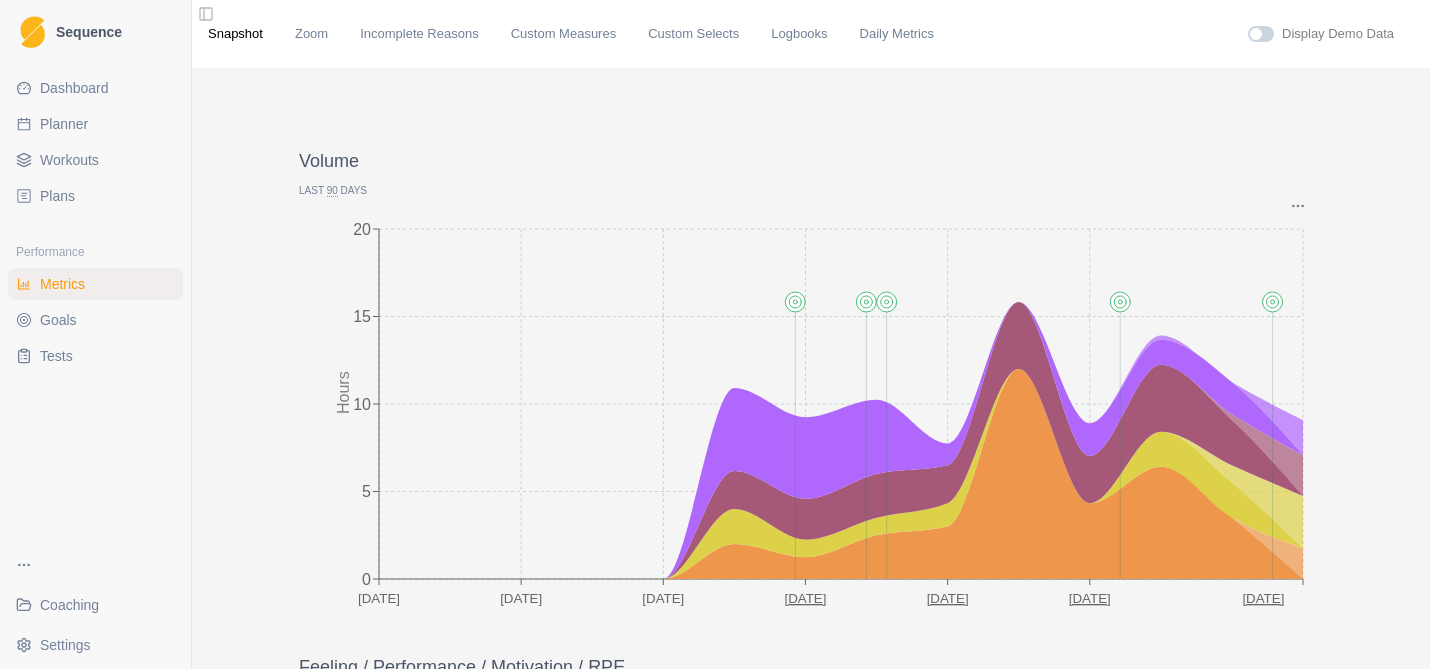 click on "Coaching" at bounding box center (69, 605) 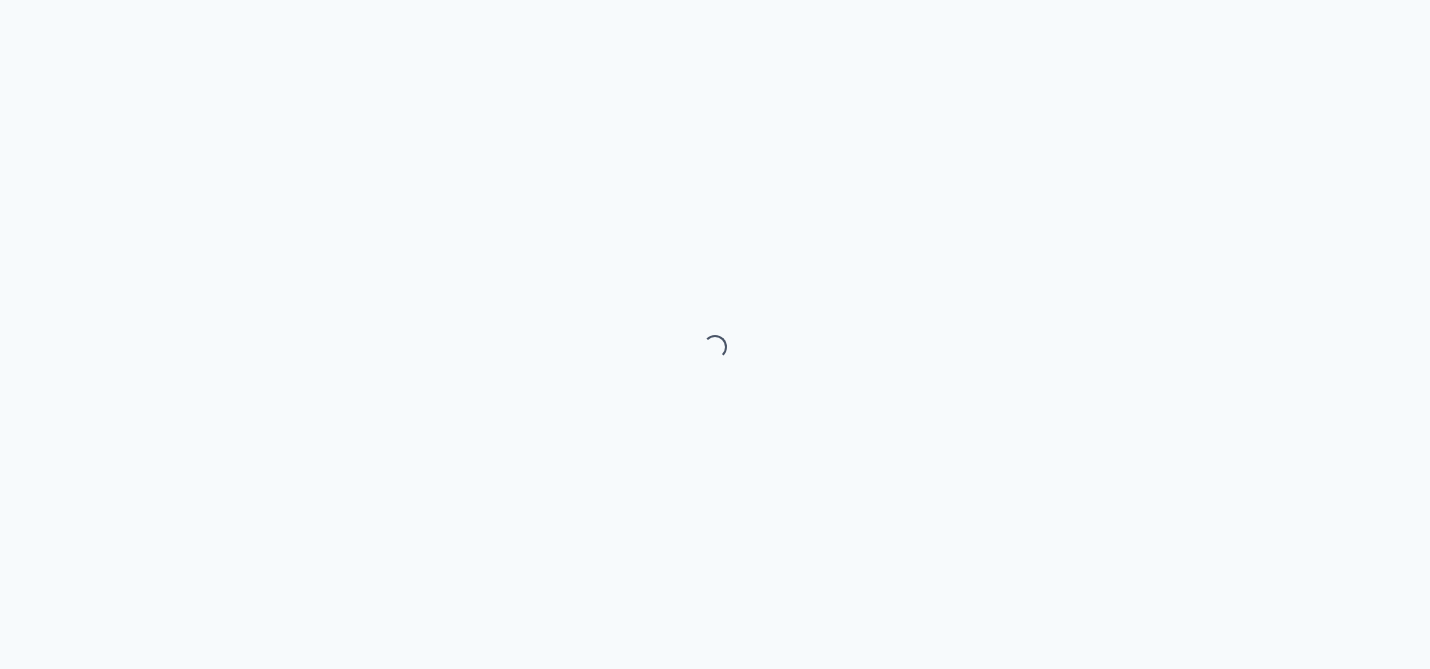 scroll, scrollTop: 0, scrollLeft: 0, axis: both 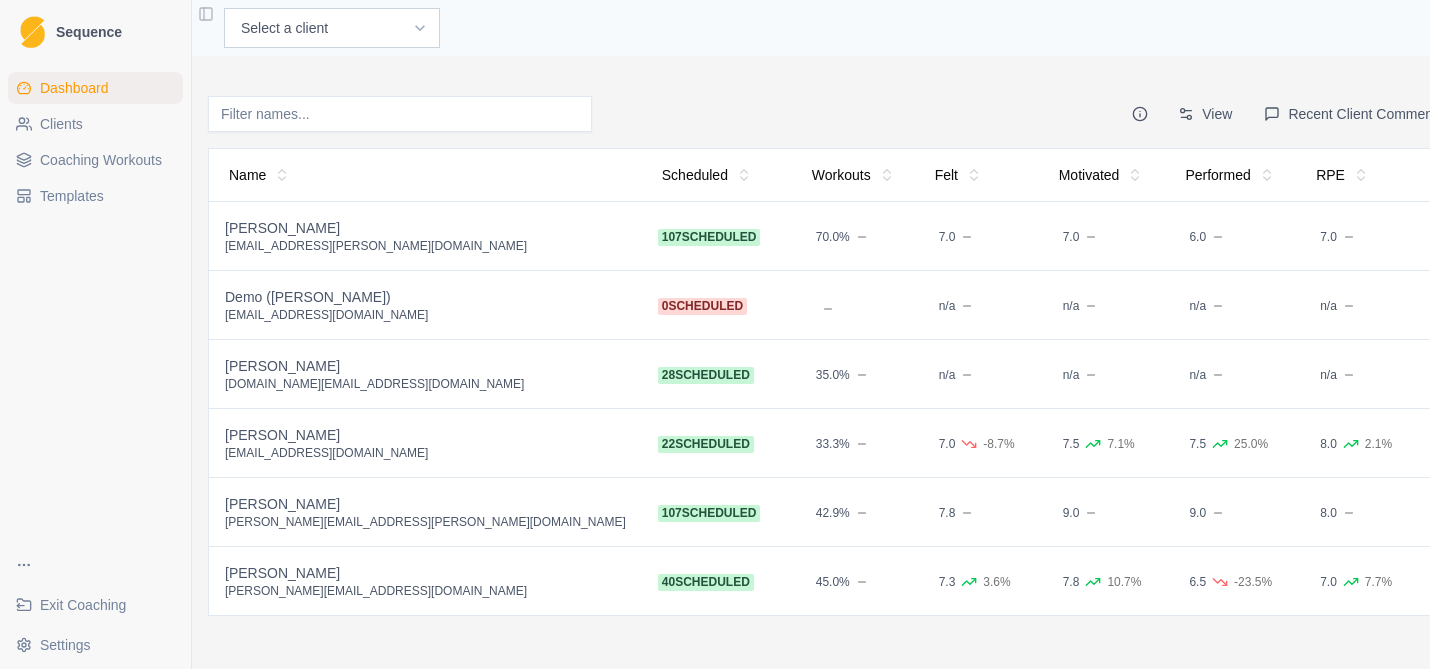 click on "[PERSON_NAME][EMAIL_ADDRESS][DOMAIN_NAME]" at bounding box center (425, 591) 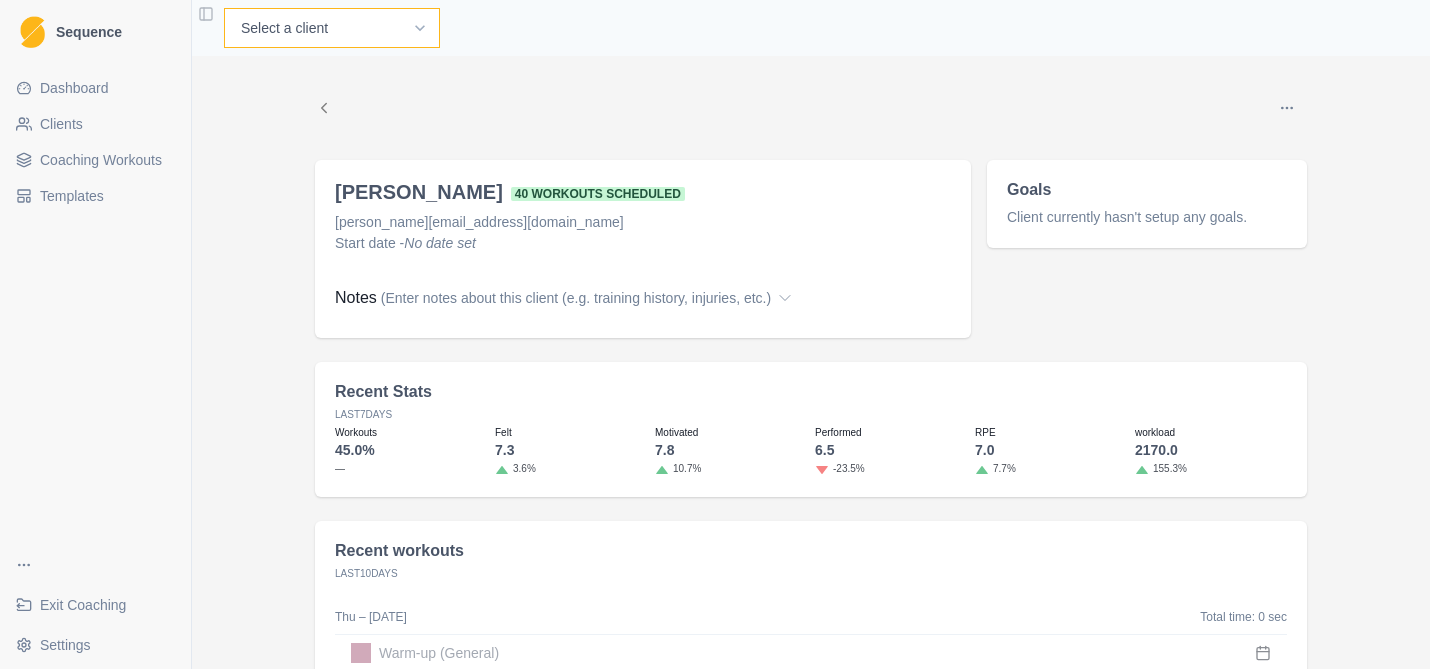 click on "Select a client [PERSON_NAME] Demo ([PERSON_NAME]) [PERSON_NAME] [PERSON_NAME] [PERSON_NAME] [PERSON_NAME]" at bounding box center (332, 28) 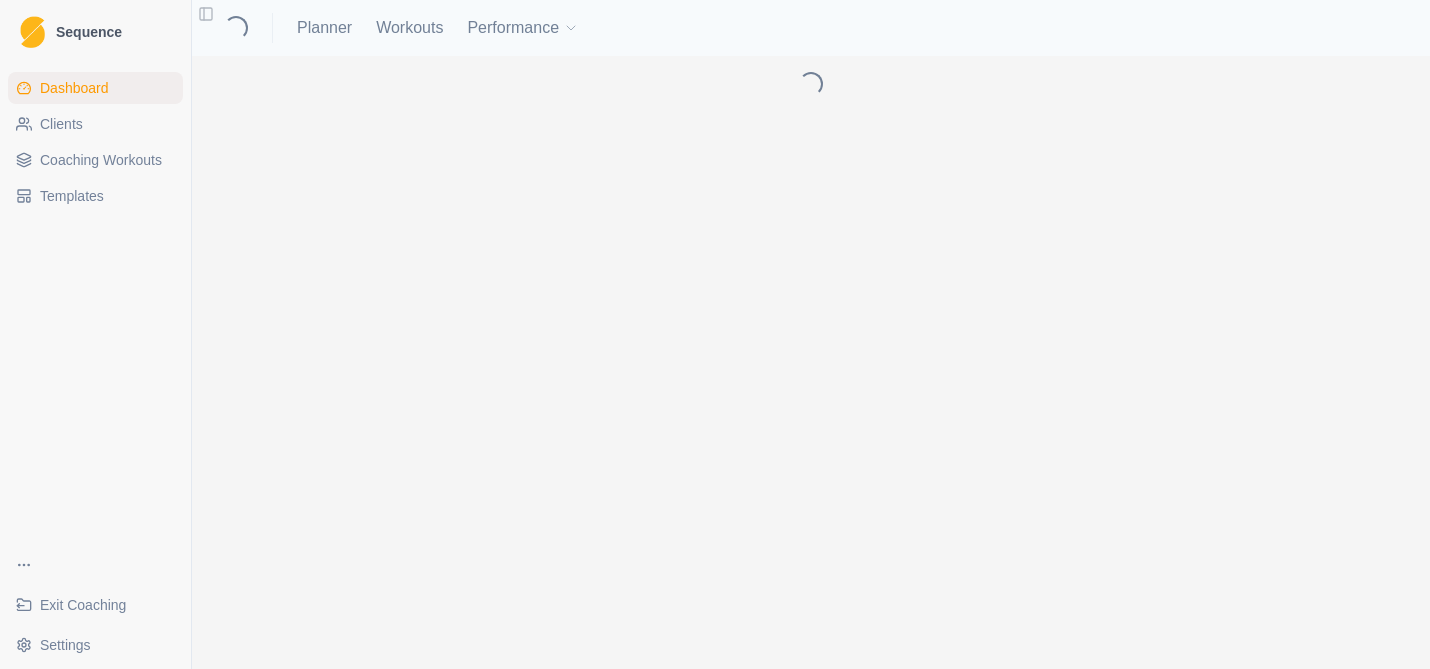 scroll, scrollTop: 0, scrollLeft: 0, axis: both 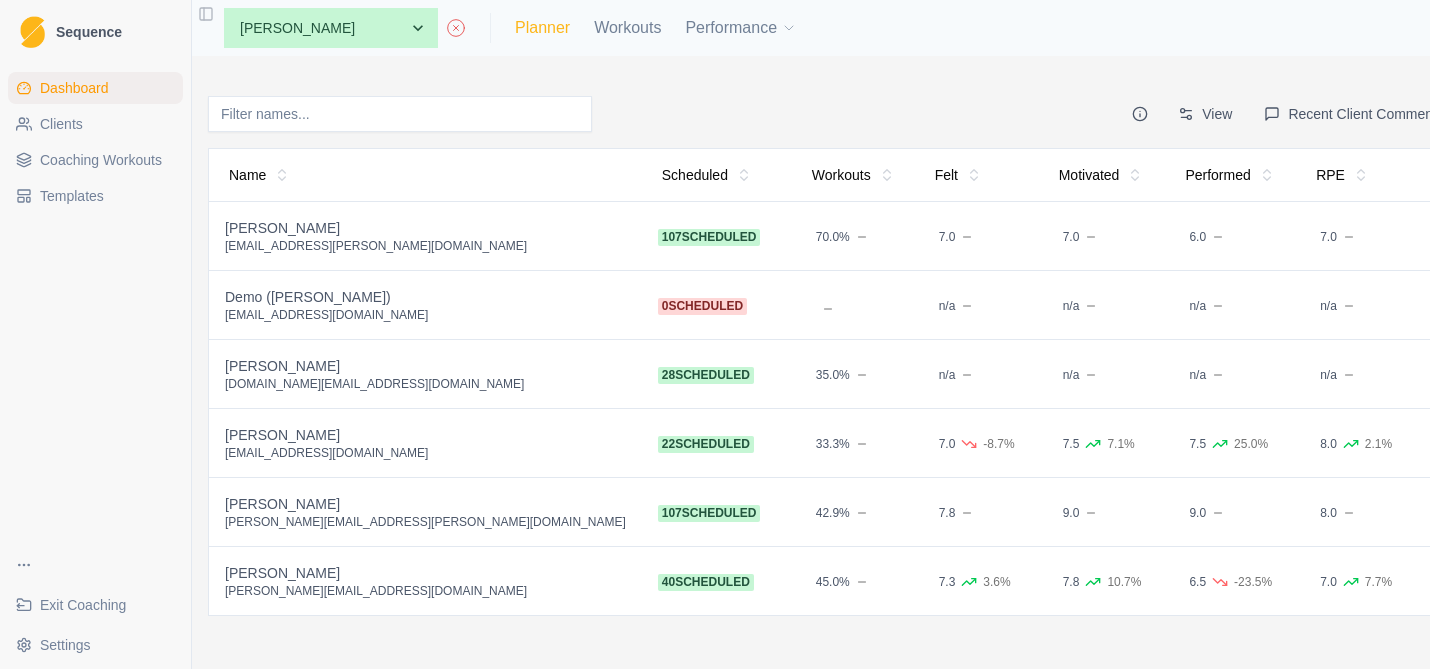 click on "Planner" at bounding box center (542, 28) 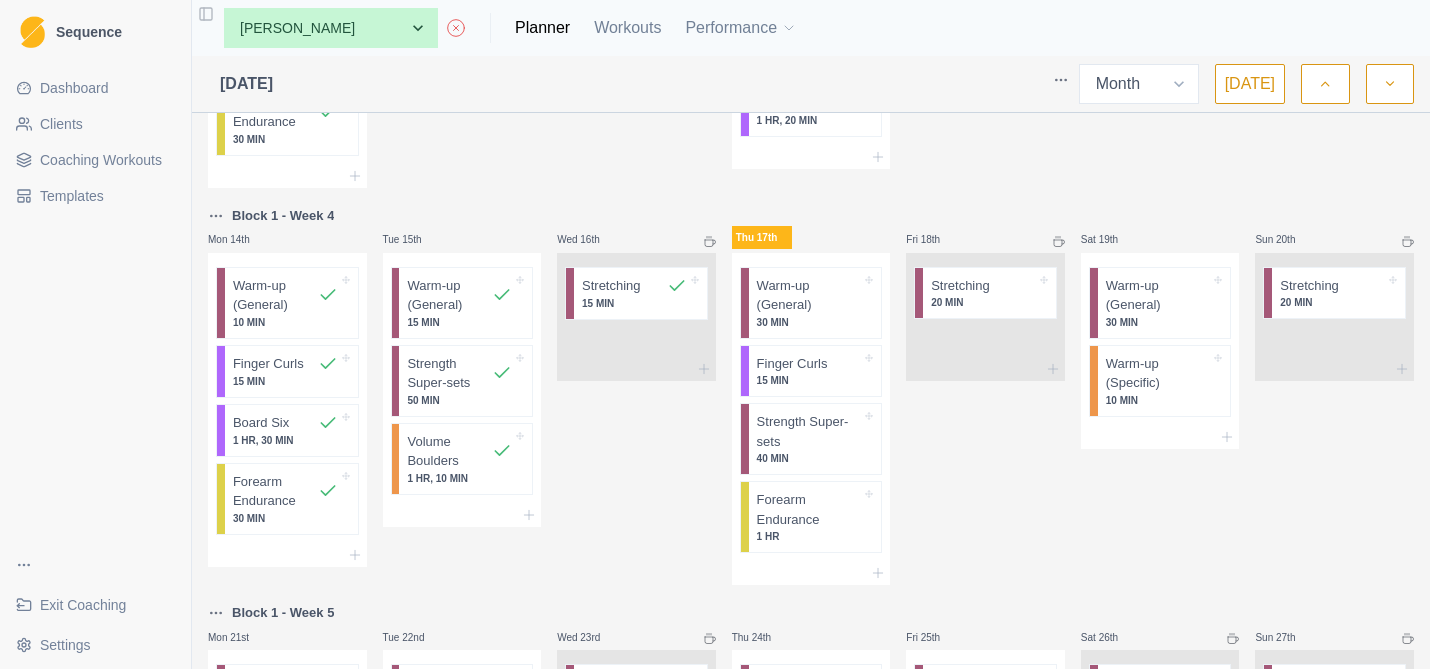 scroll, scrollTop: 755, scrollLeft: 0, axis: vertical 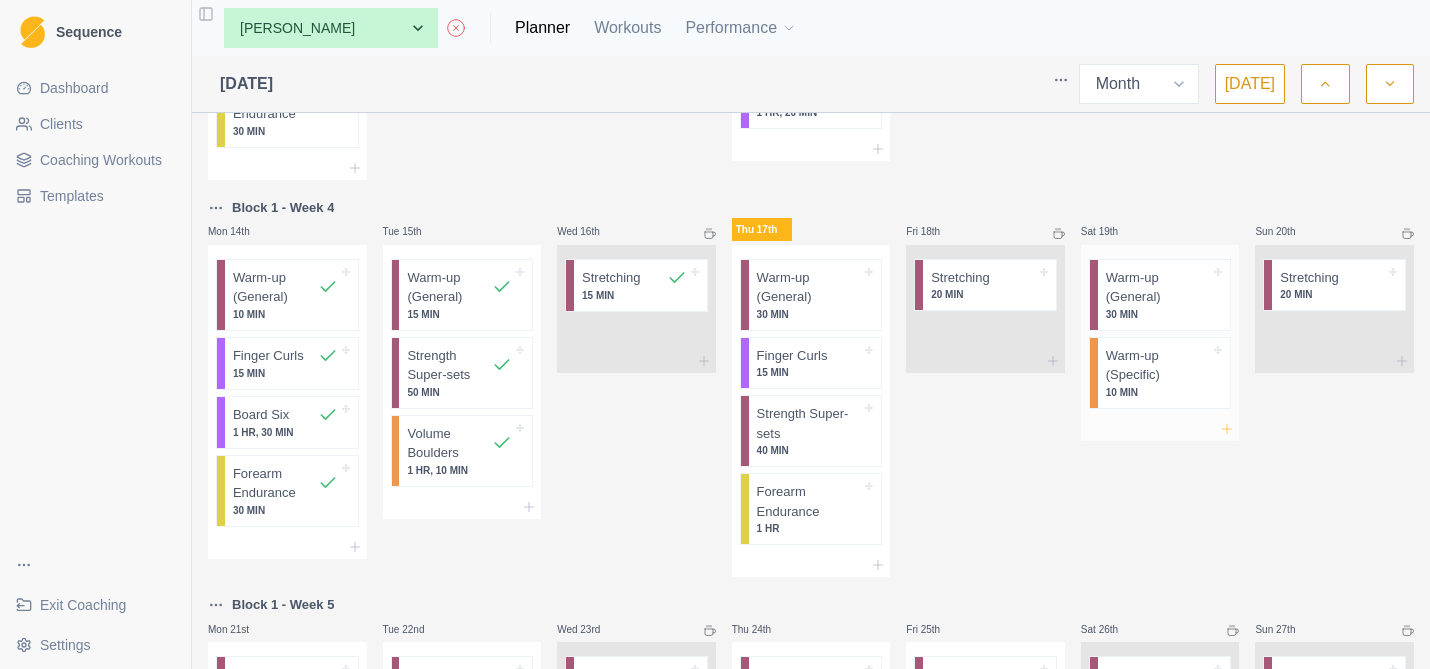 click 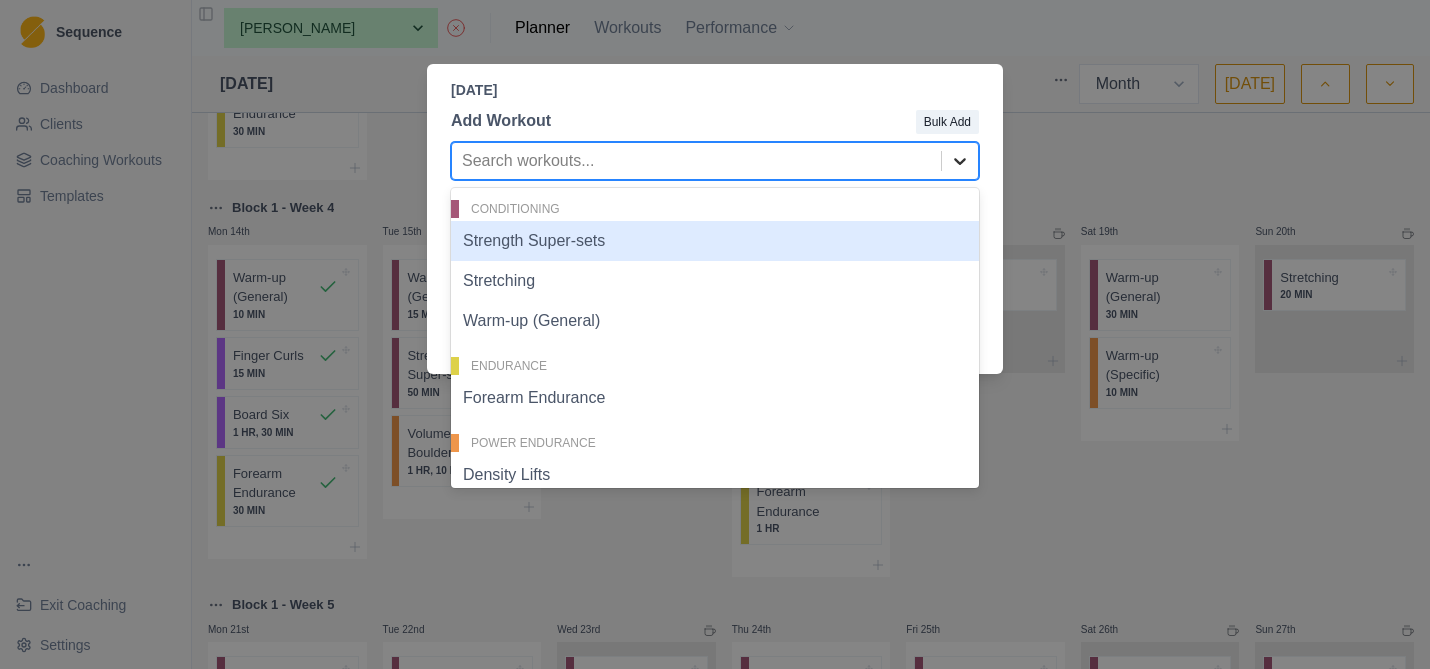 click 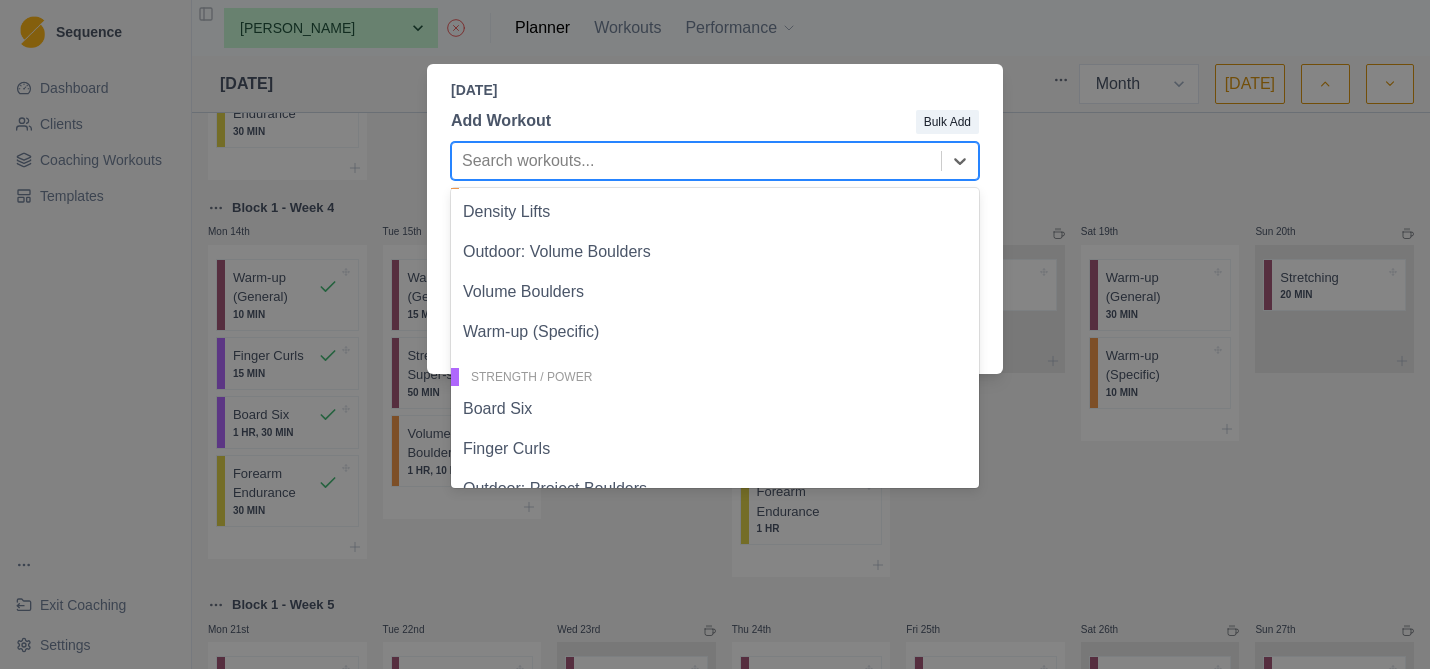 scroll, scrollTop: 336, scrollLeft: 0, axis: vertical 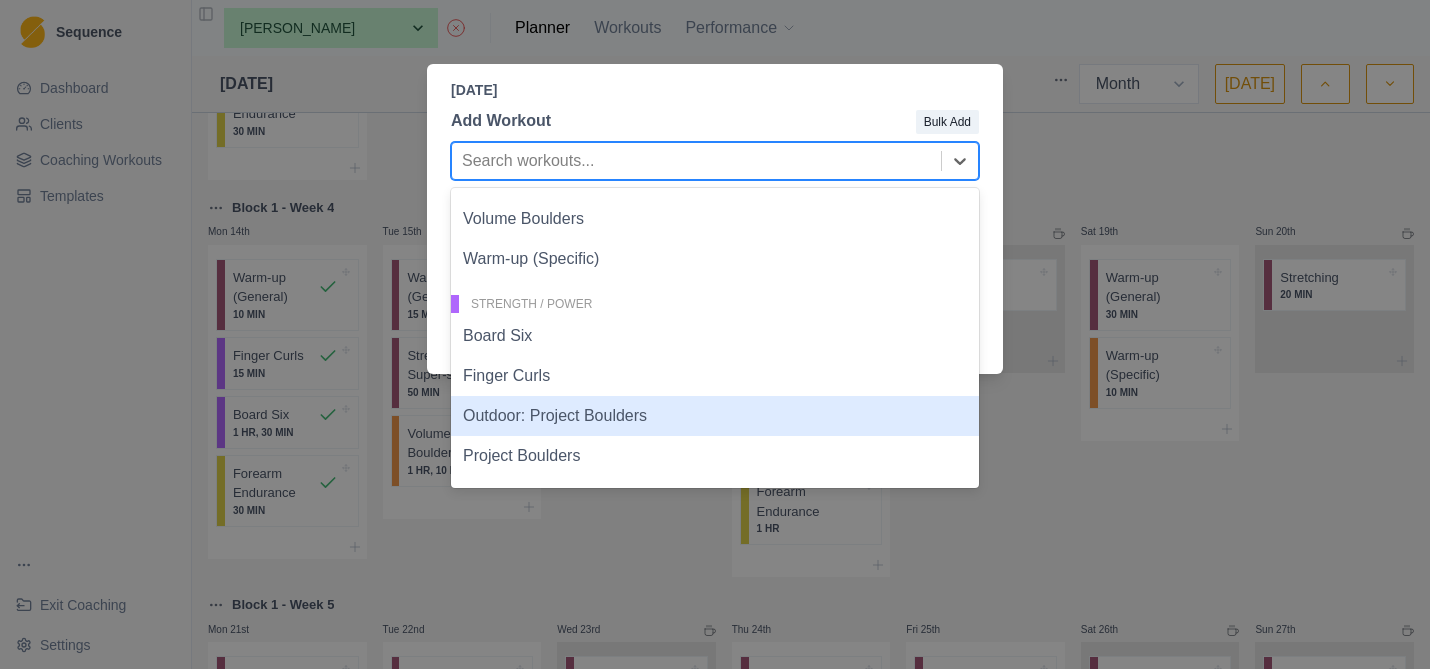 click on "Outdoor: Project Boulders" at bounding box center (715, 416) 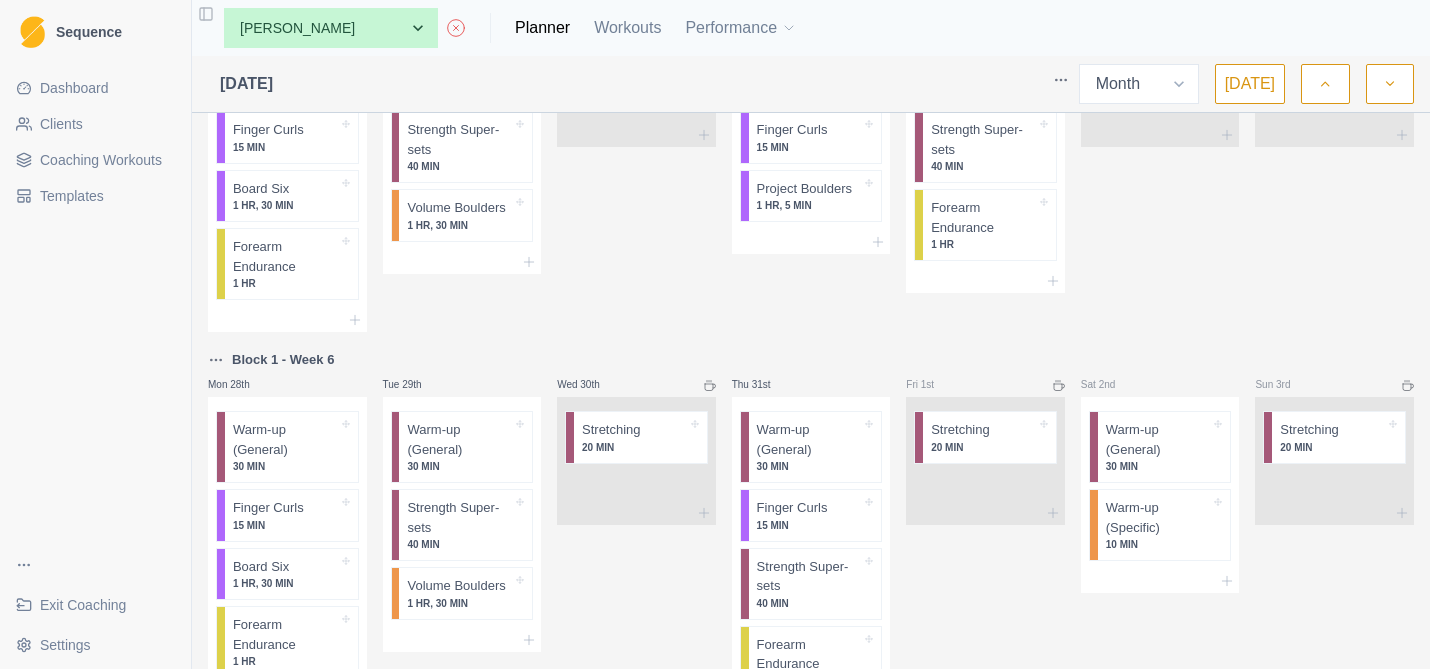 scroll, scrollTop: 1495, scrollLeft: 0, axis: vertical 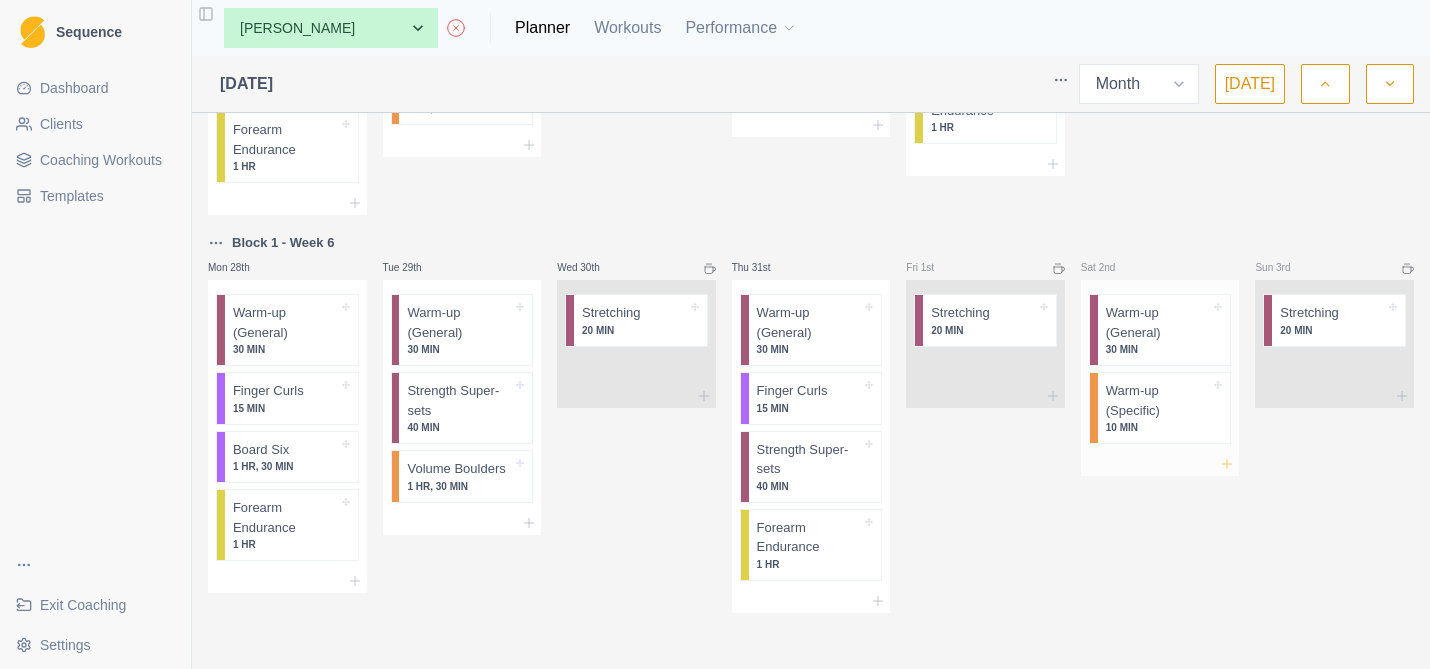 click 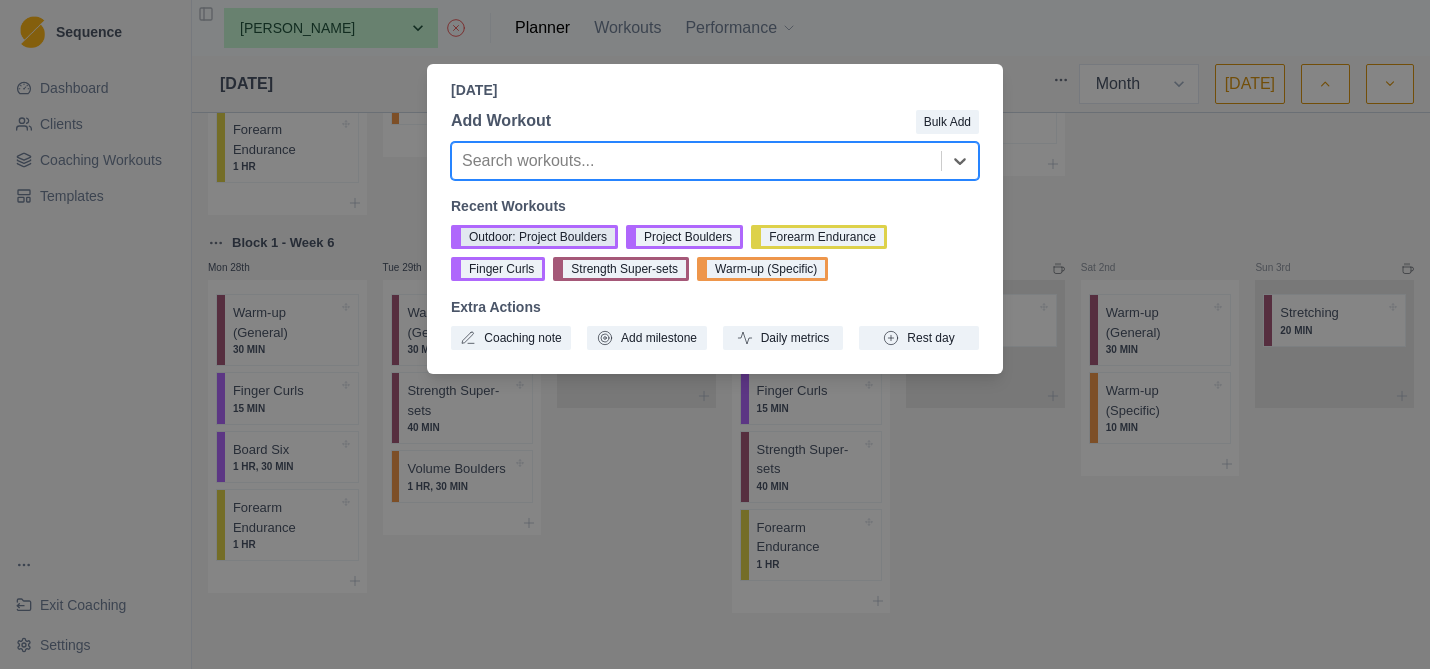 click on "Outdoor: Project Boulders" at bounding box center [534, 237] 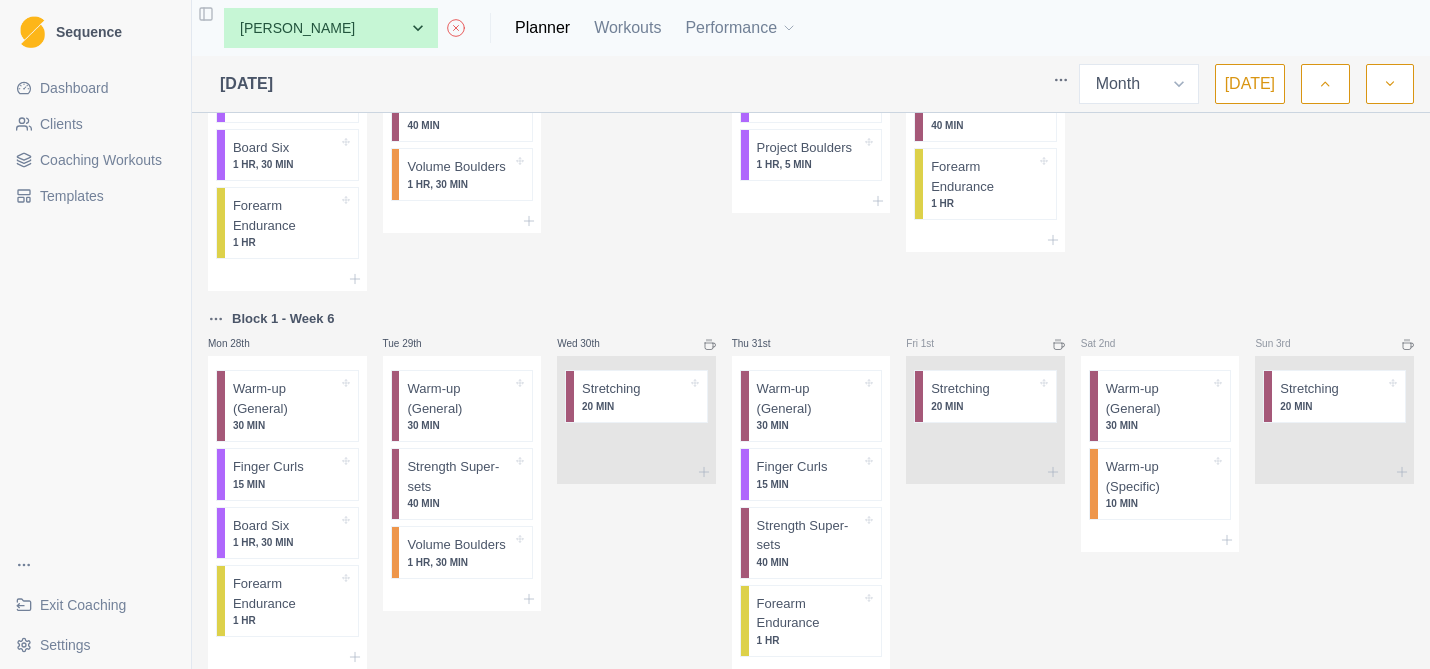 scroll, scrollTop: 1495, scrollLeft: 0, axis: vertical 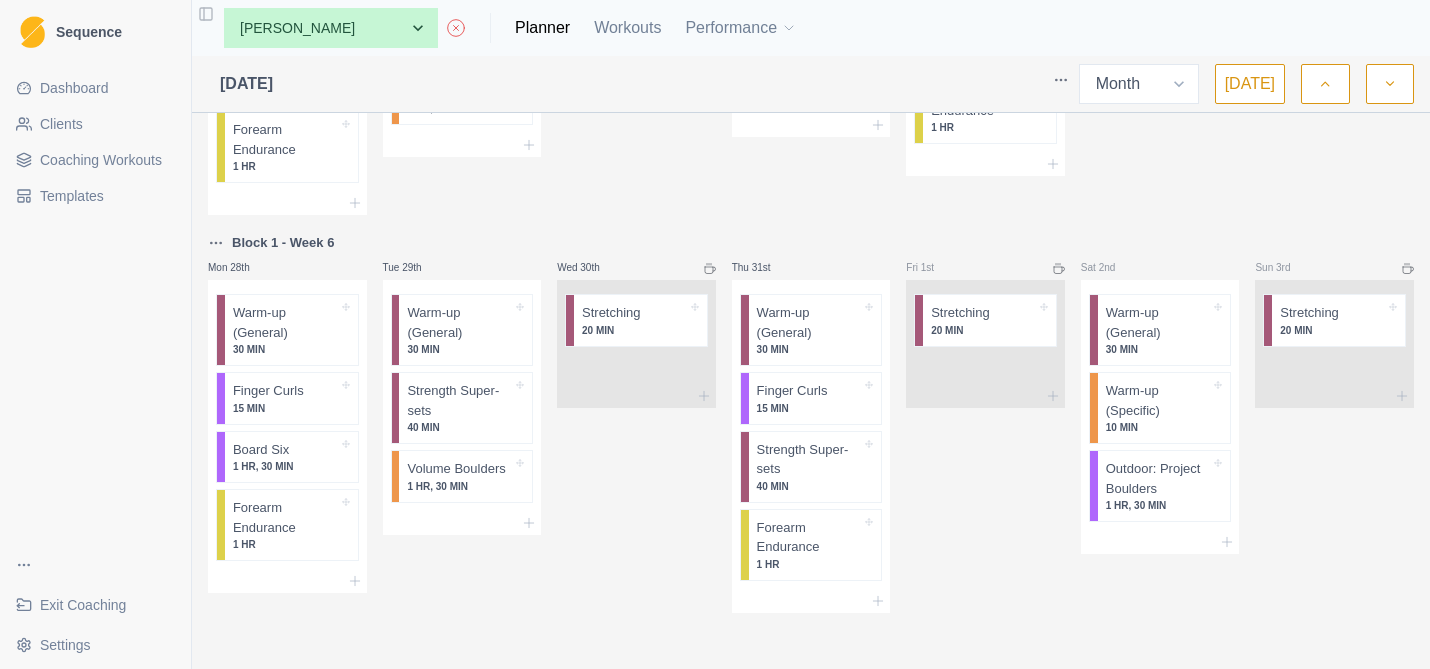 click 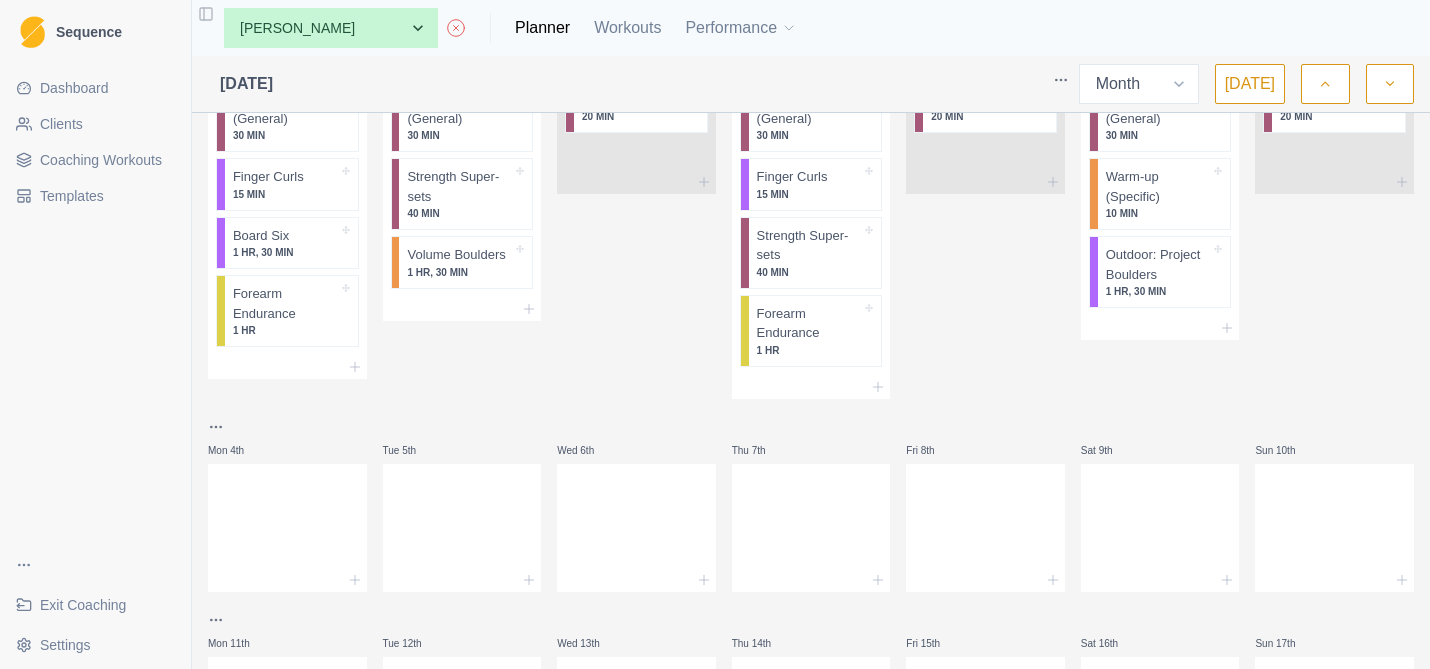 scroll, scrollTop: 0, scrollLeft: 0, axis: both 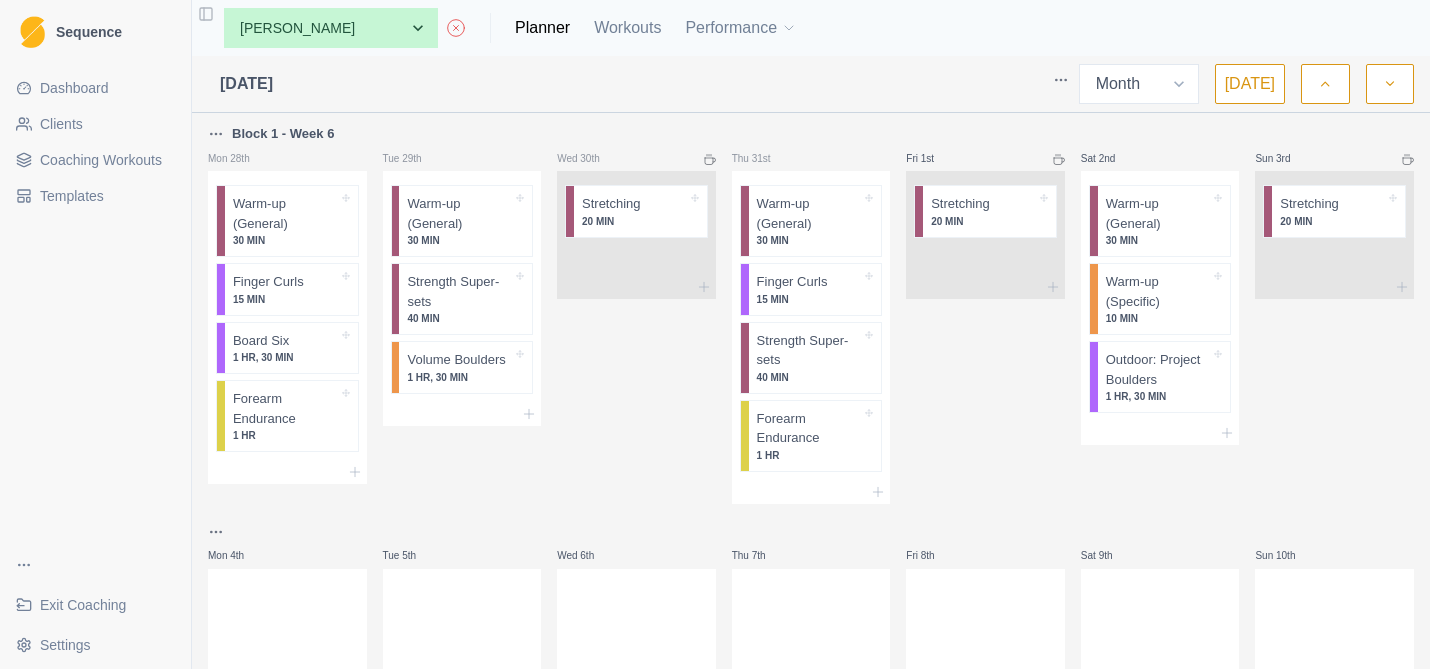 click on "Block 1 - Week 6" at bounding box center [283, 134] 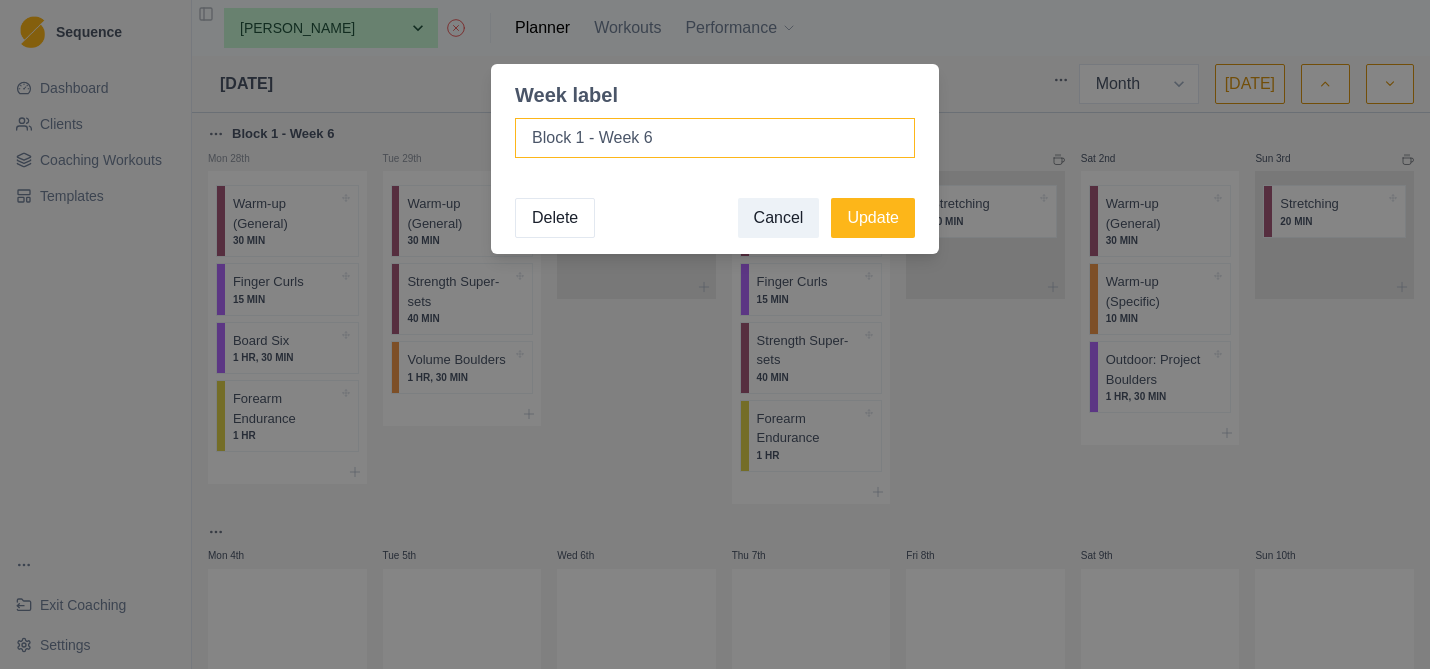 drag, startPoint x: 689, startPoint y: 141, endPoint x: 538, endPoint y: 140, distance: 151.00331 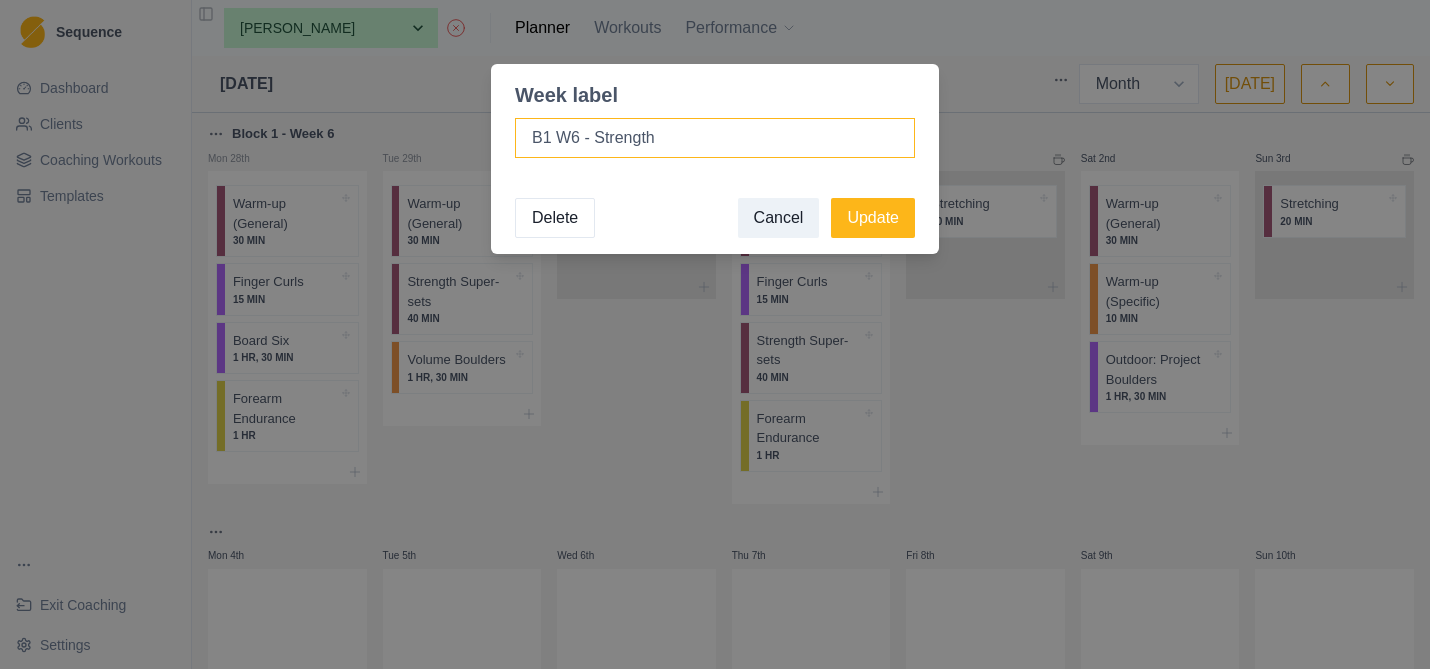 drag, startPoint x: 670, startPoint y: 140, endPoint x: 530, endPoint y: 132, distance: 140.22838 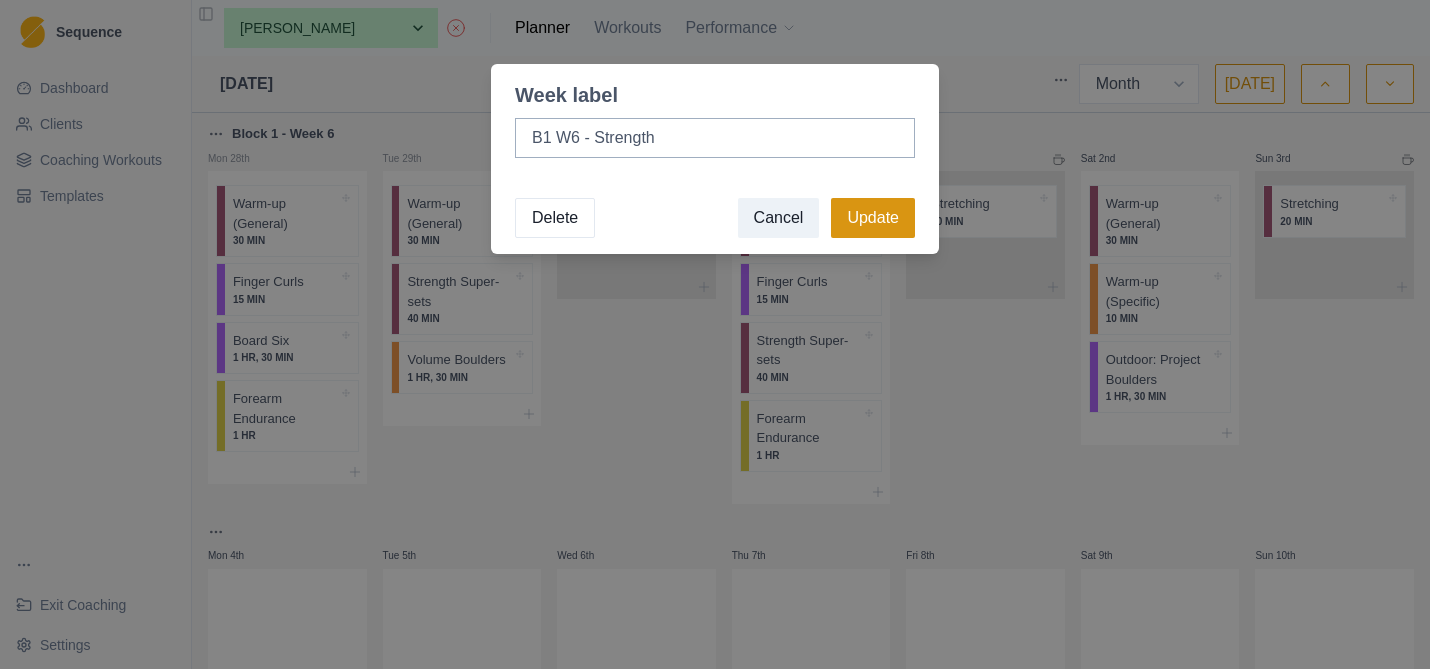 type on "B1 W6 - Strength" 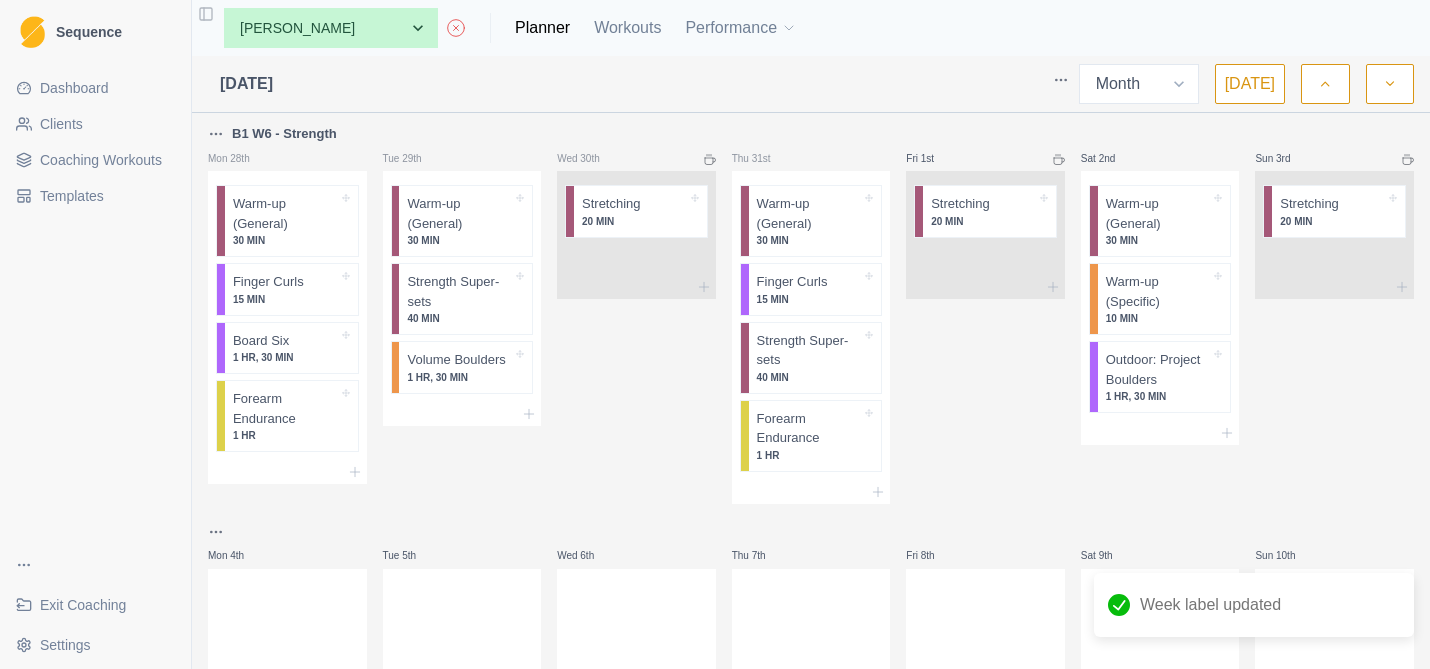 click at bounding box center (1390, 84) 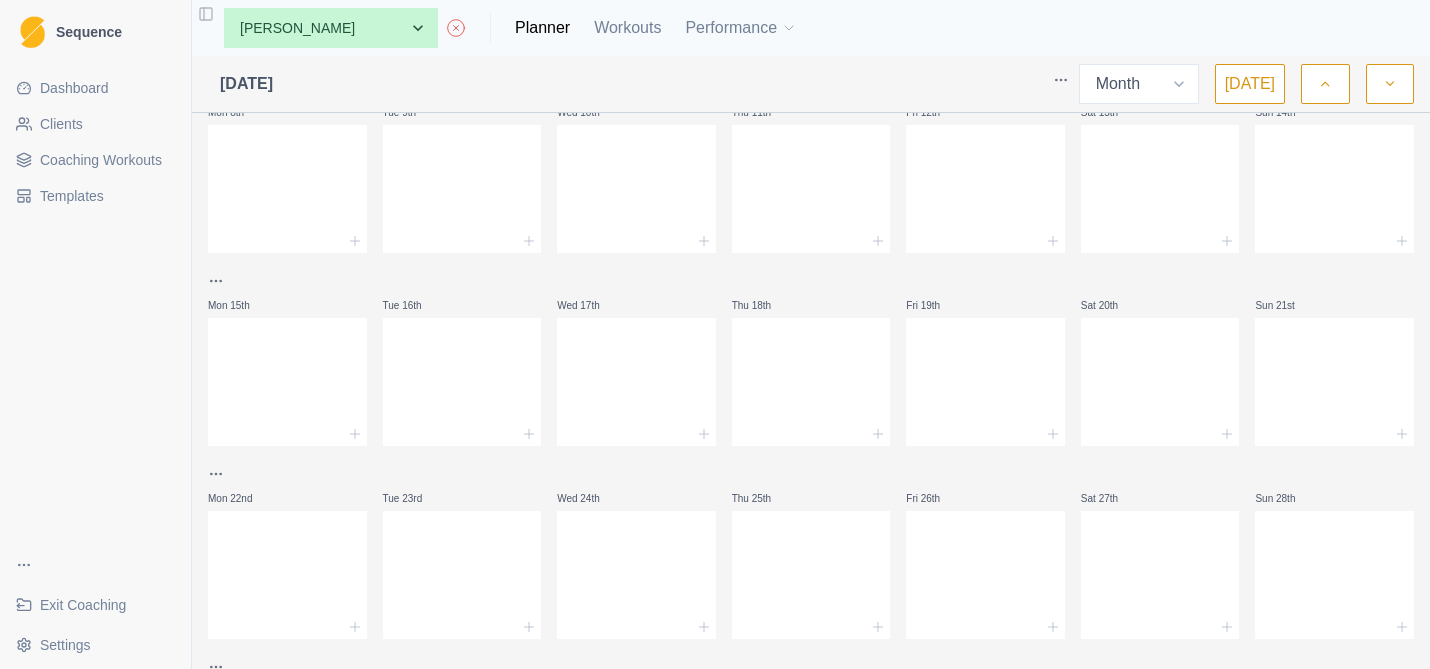 scroll, scrollTop: 458, scrollLeft: 0, axis: vertical 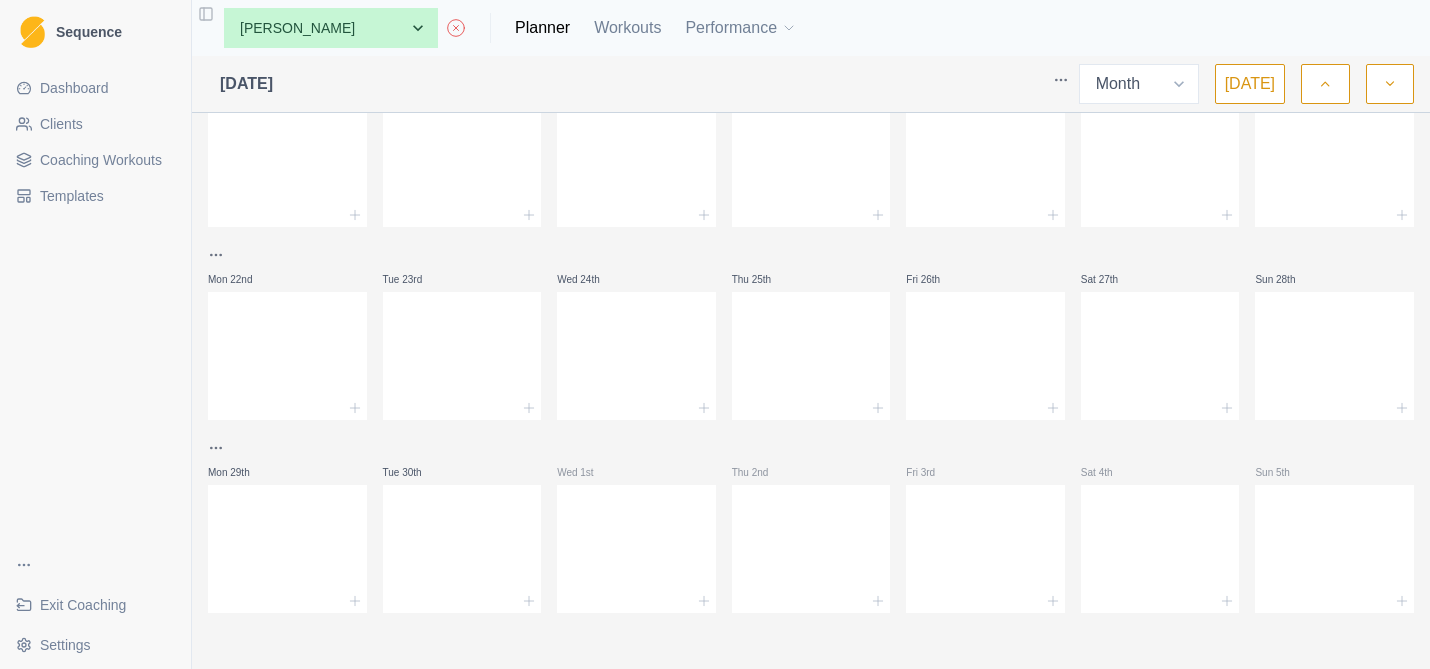 click 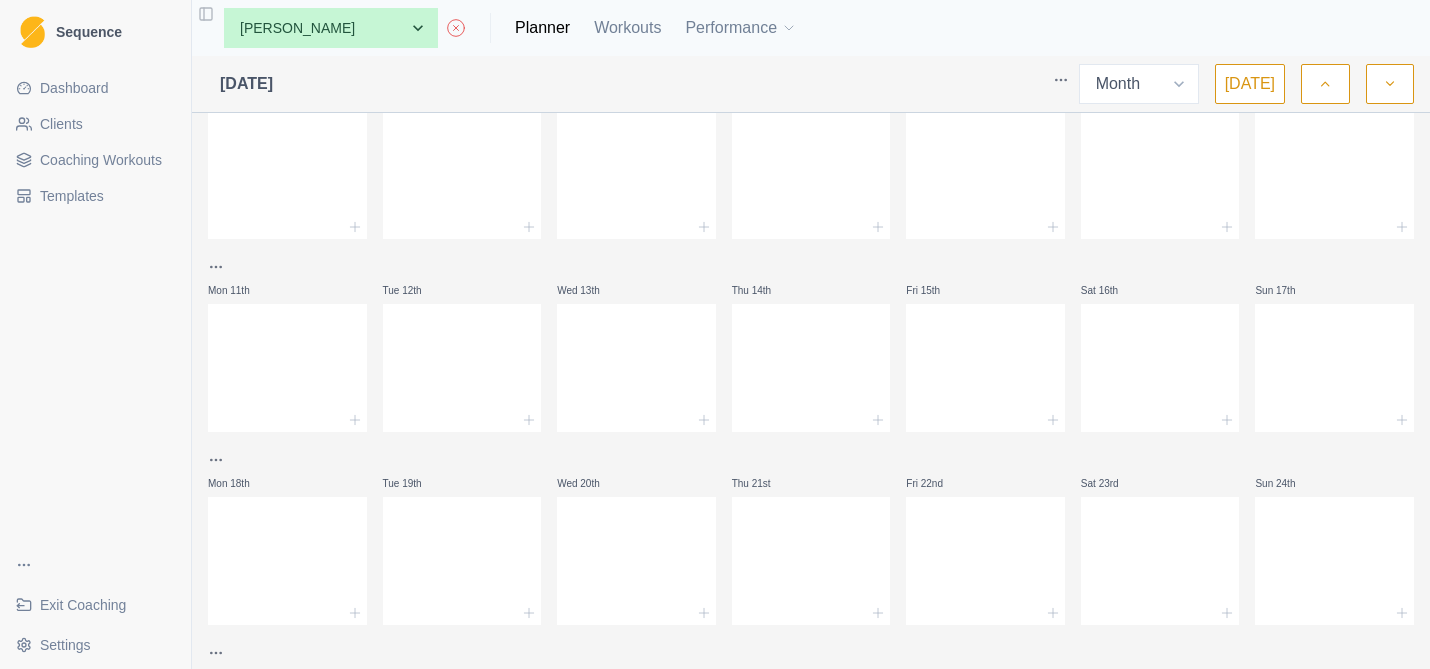 click 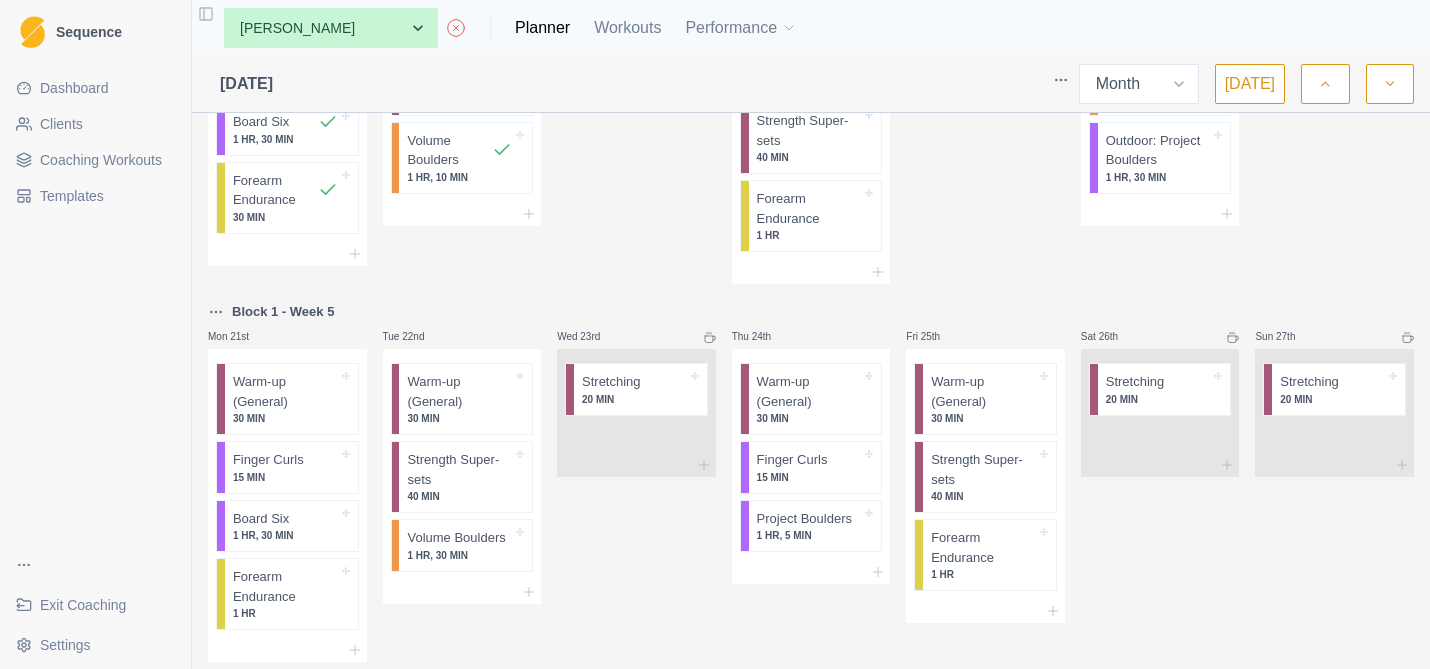scroll, scrollTop: 982, scrollLeft: 0, axis: vertical 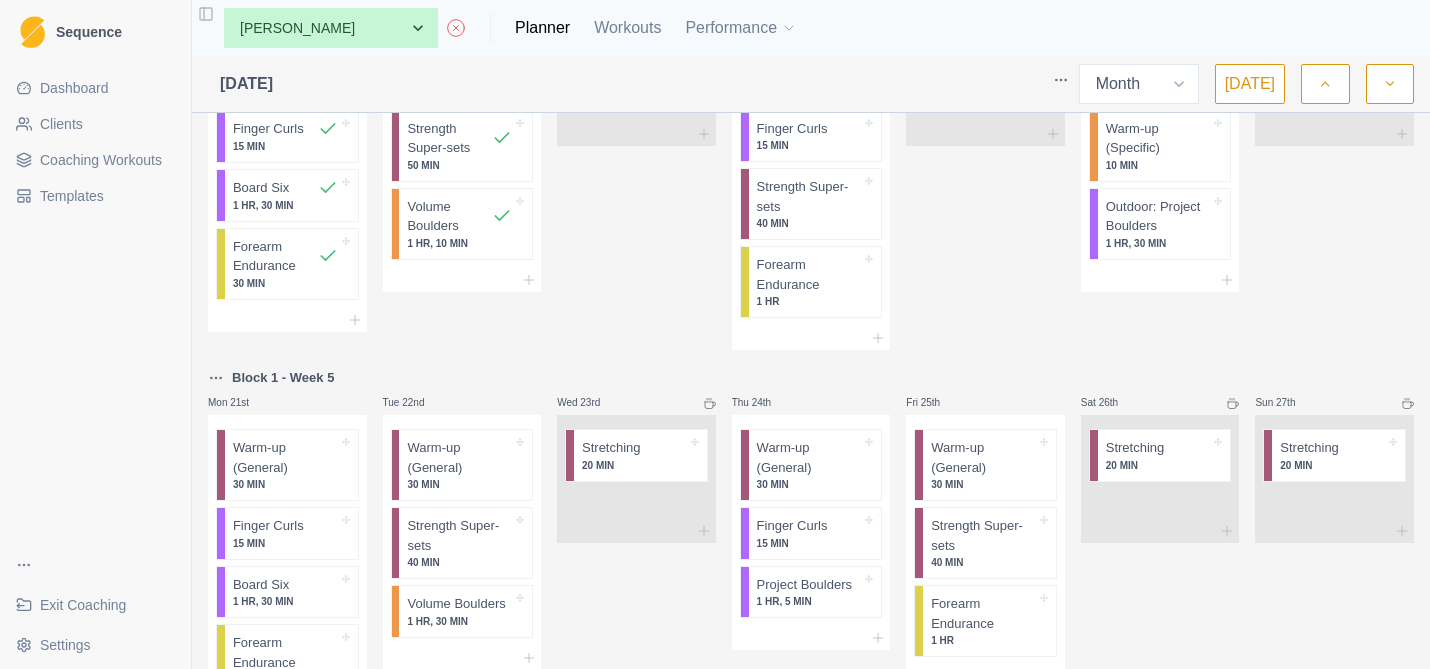 click on "Sequence Dashboard Clients Coaching Workouts Templates Exit Coaching Settings Toggle Sidebar None Craig Fletcher Demo (Matt) Jarrah Murphy Hill Jarrod Ingle John Capretta Kyle Honan Planner Workouts Performance July 2025 Week Month Today Block 1 - Week 2 Mon 30th Warm-up (General) 20 MIN Density Lifts 8 MIN Board Six 1 HR, 30 MIN Forearm Endurance 40 MIN Tue 1st Warm-up (General) 20 MIN Density Lifts 10 MIN Volume Boulders 50 MIN Strength Super-sets 40 MIN Wed 2nd Stretching 20 MIN Thu 3rd Warm-up (General) 15 MIN Density Lifts 14 MIN Strength Super-sets 50 MIN Forearm Endurance 40 MIN Fri 4th Stretching 20 MIN Sat 5th Warm-up (General) 10 MIN Warm-up (Specific) 20 MIN Project Boulders 1 HR Sun 6th Stretching 20 MIN Block 1 - Week 3 Mon 7th Sick 🤧 C Warm-up (General) 30 MIN Finger Curls 15 MIN Board Six 1 HR, 30 MIN Forearm Endurance 30 MIN Tue 8th Warm-up (General) 30 MIN Volume Boulders 1 HR, 30 MIN Strength Super-sets 40 MIN Wed 9th Stretching 20 MIN Thu 10th Warm-up (General) 15 MIN" at bounding box center [715, 334] 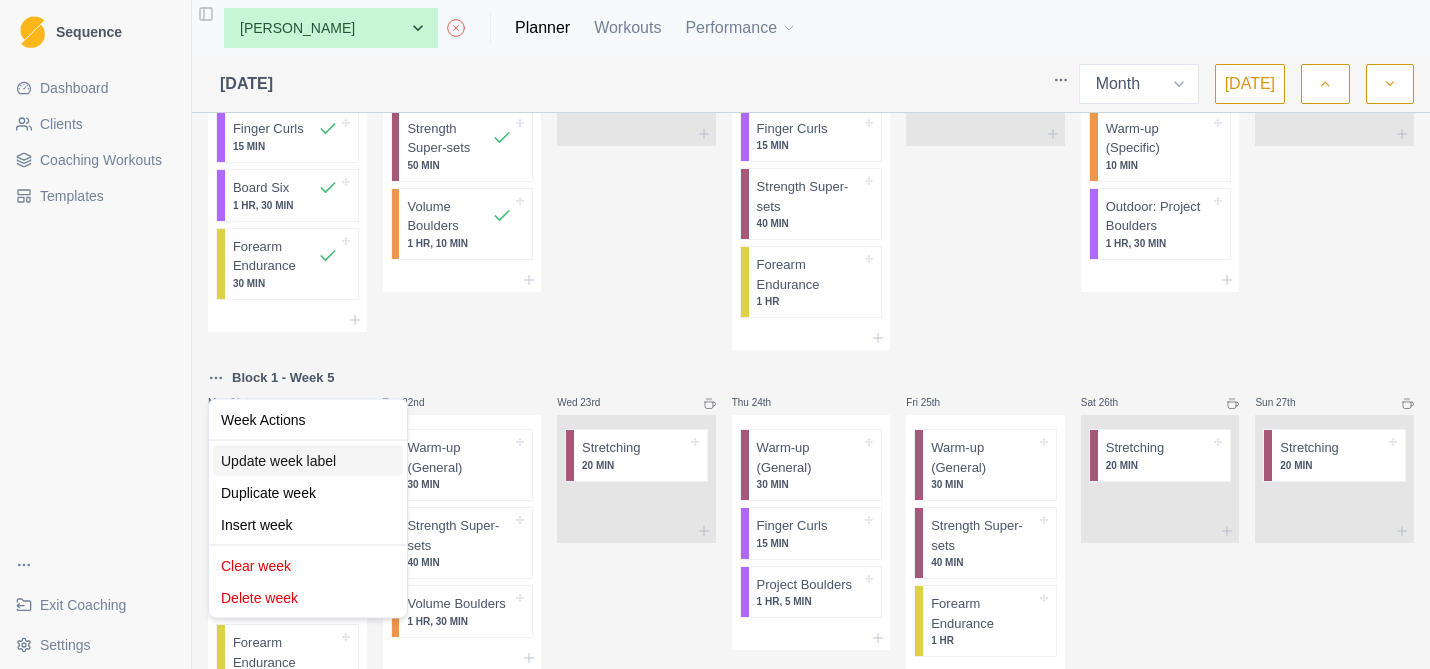 click on "Update week label" at bounding box center (308, 461) 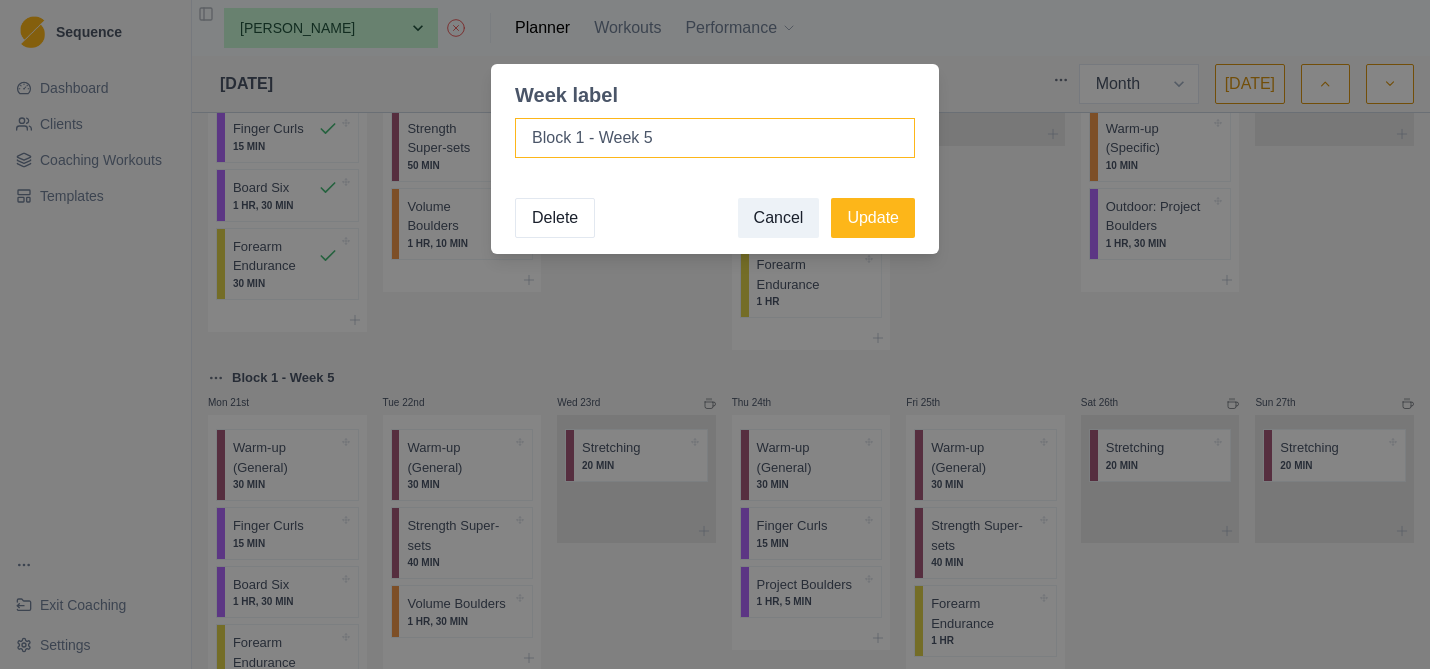 drag, startPoint x: 674, startPoint y: 138, endPoint x: 495, endPoint y: 125, distance: 179.47145 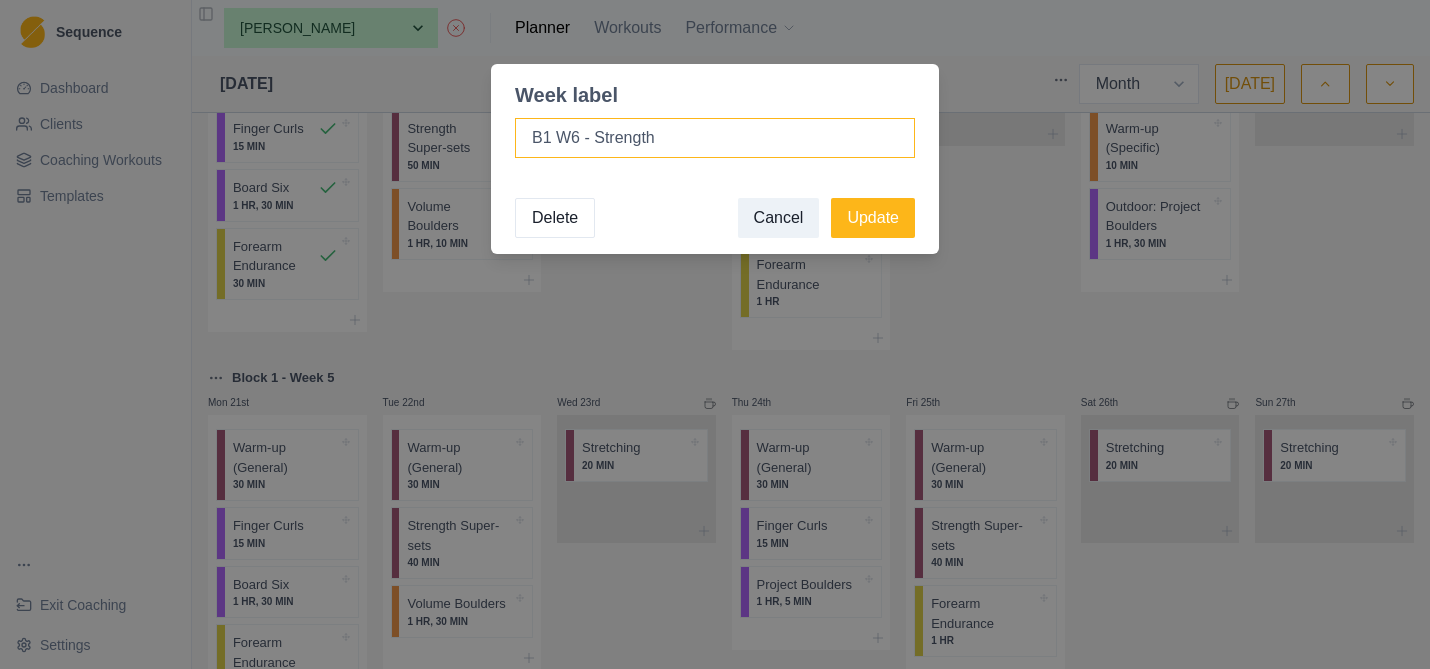 click on "B1 W6 - Strength" at bounding box center (715, 138) 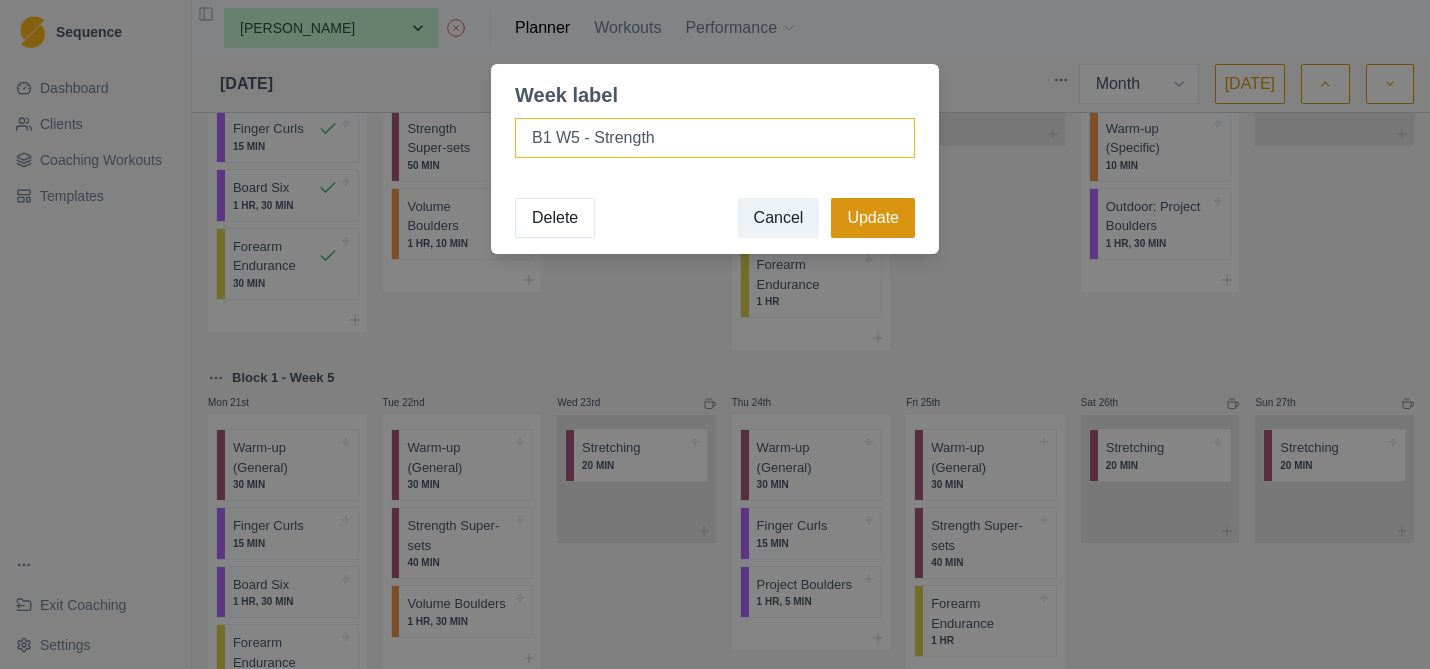 type on "B1 W5 - Strength" 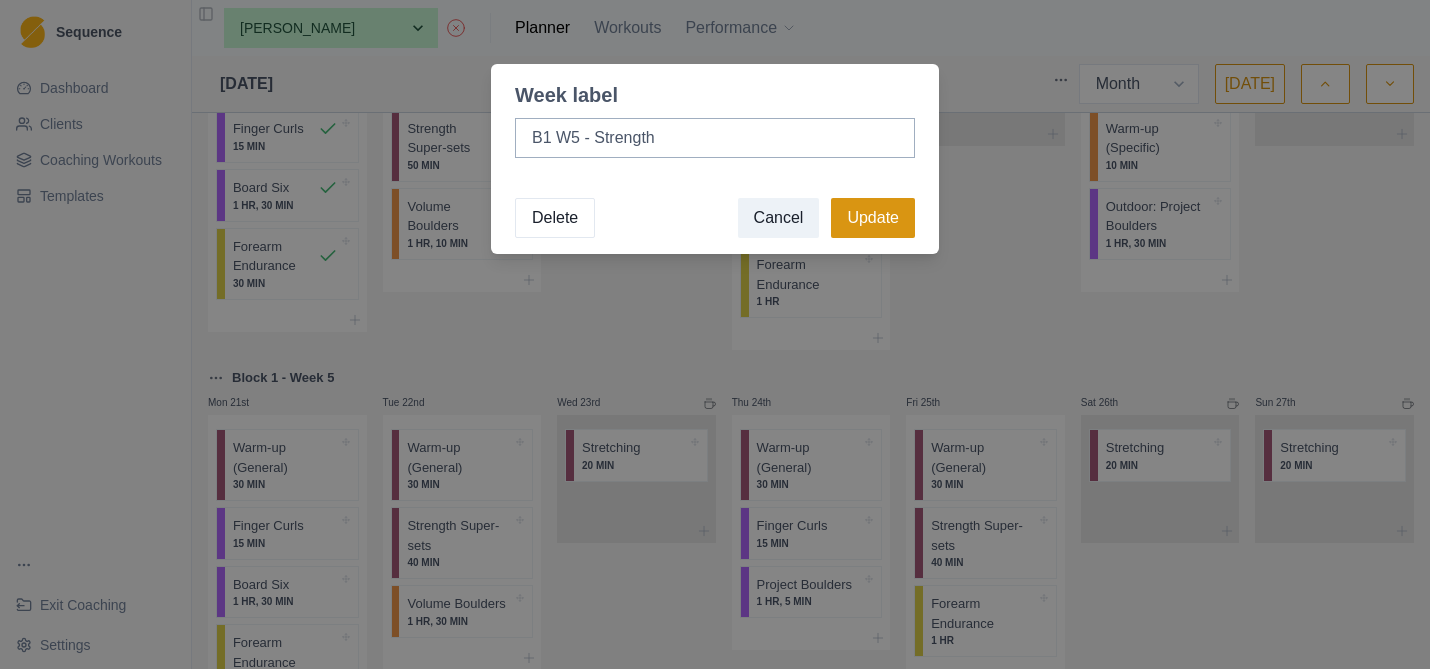click on "Update" at bounding box center (873, 218) 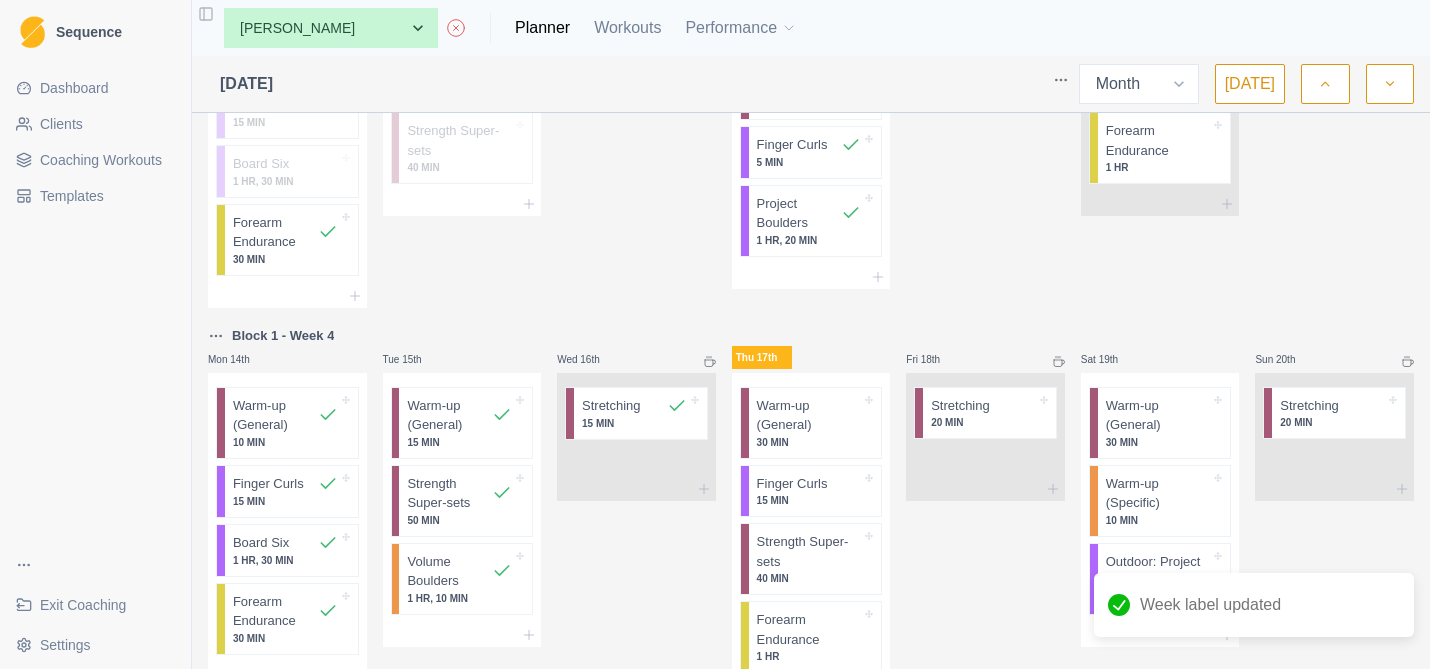 scroll, scrollTop: 610, scrollLeft: 0, axis: vertical 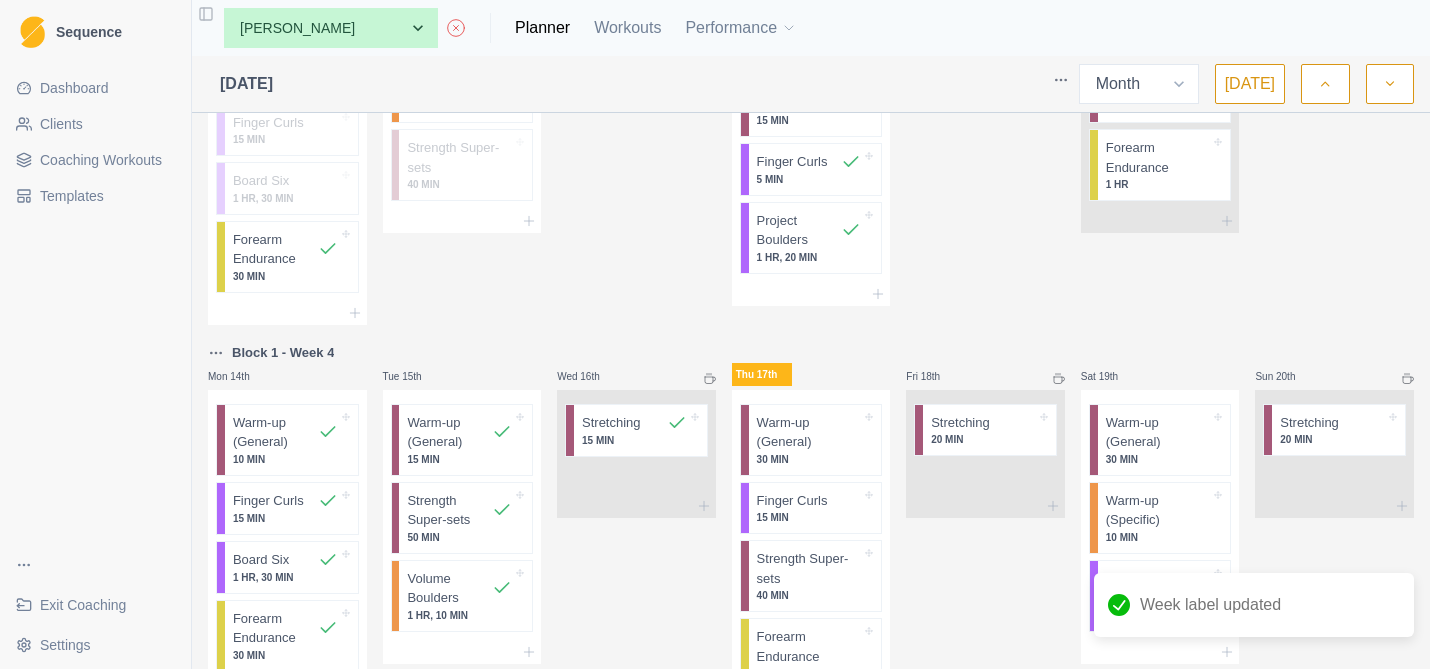 click on "Block 1 - Week 4" at bounding box center [283, 353] 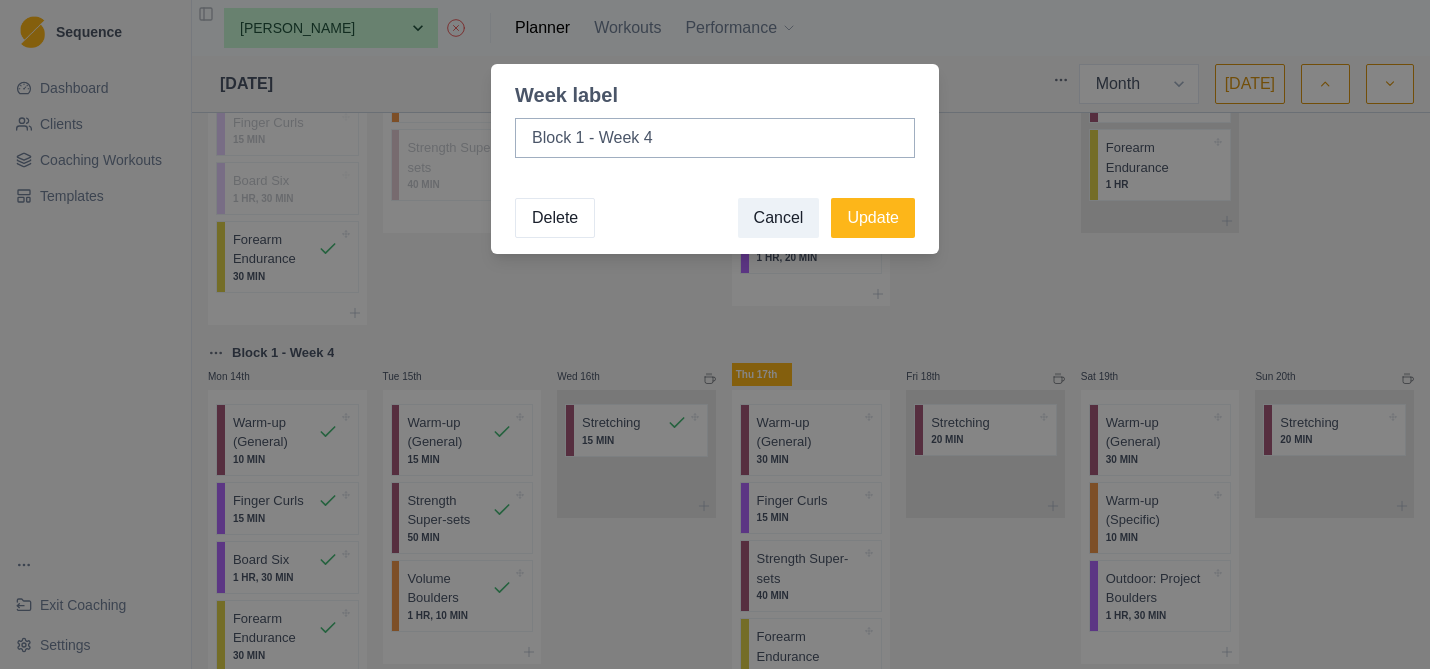 drag, startPoint x: 671, startPoint y: 139, endPoint x: 487, endPoint y: 139, distance: 184 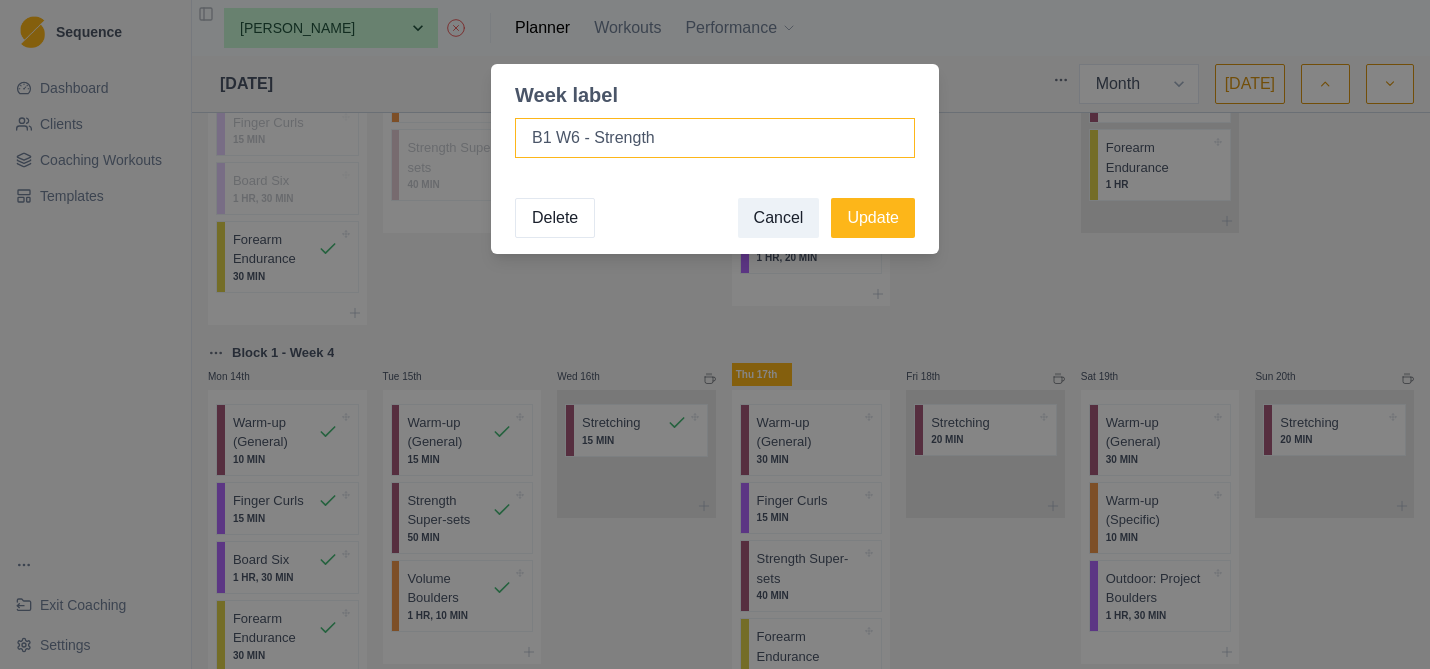 click on "B1 W6 - Strength" at bounding box center [715, 138] 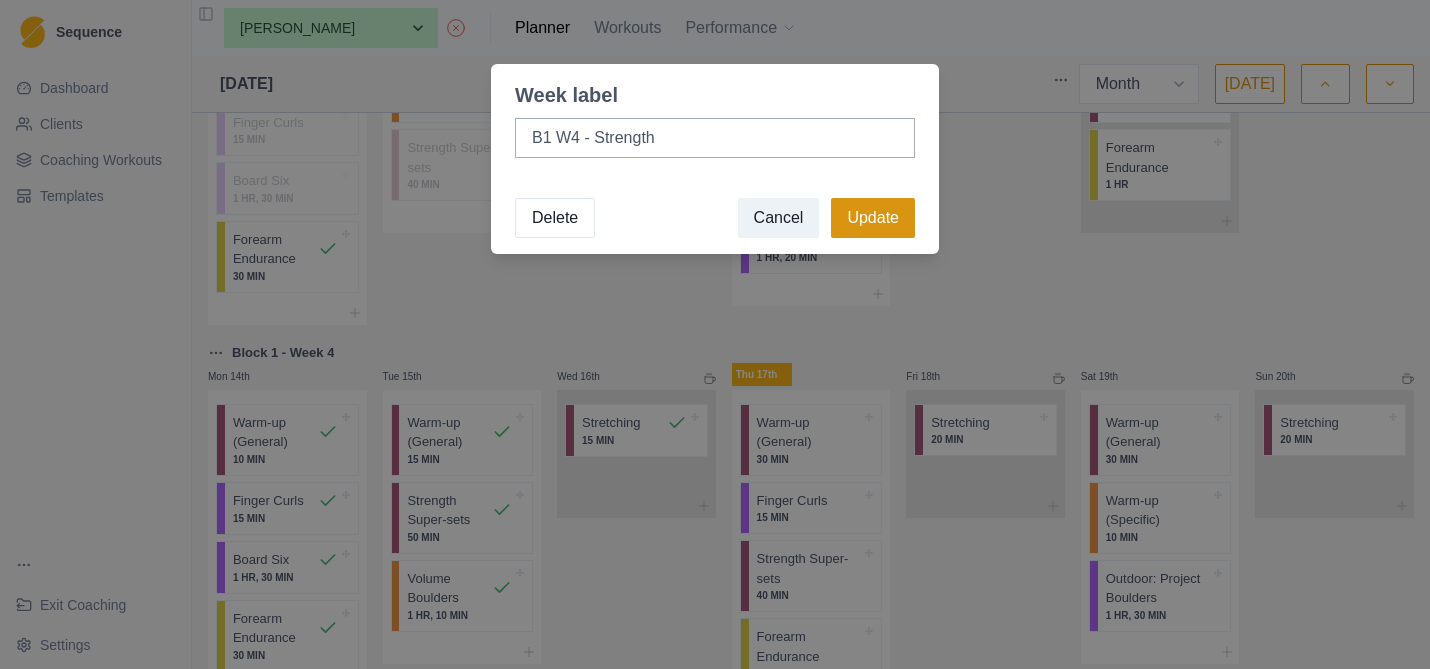type on "B1 W4 - Strength" 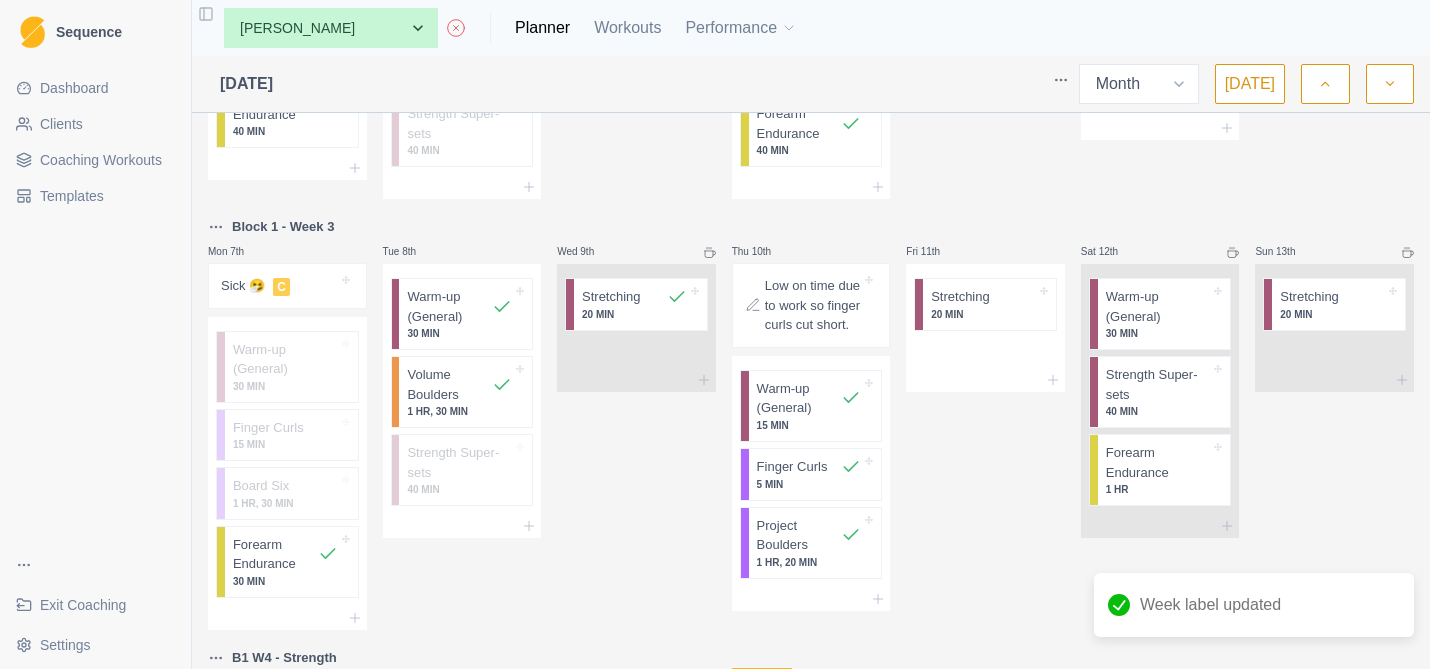 scroll, scrollTop: 298, scrollLeft: 0, axis: vertical 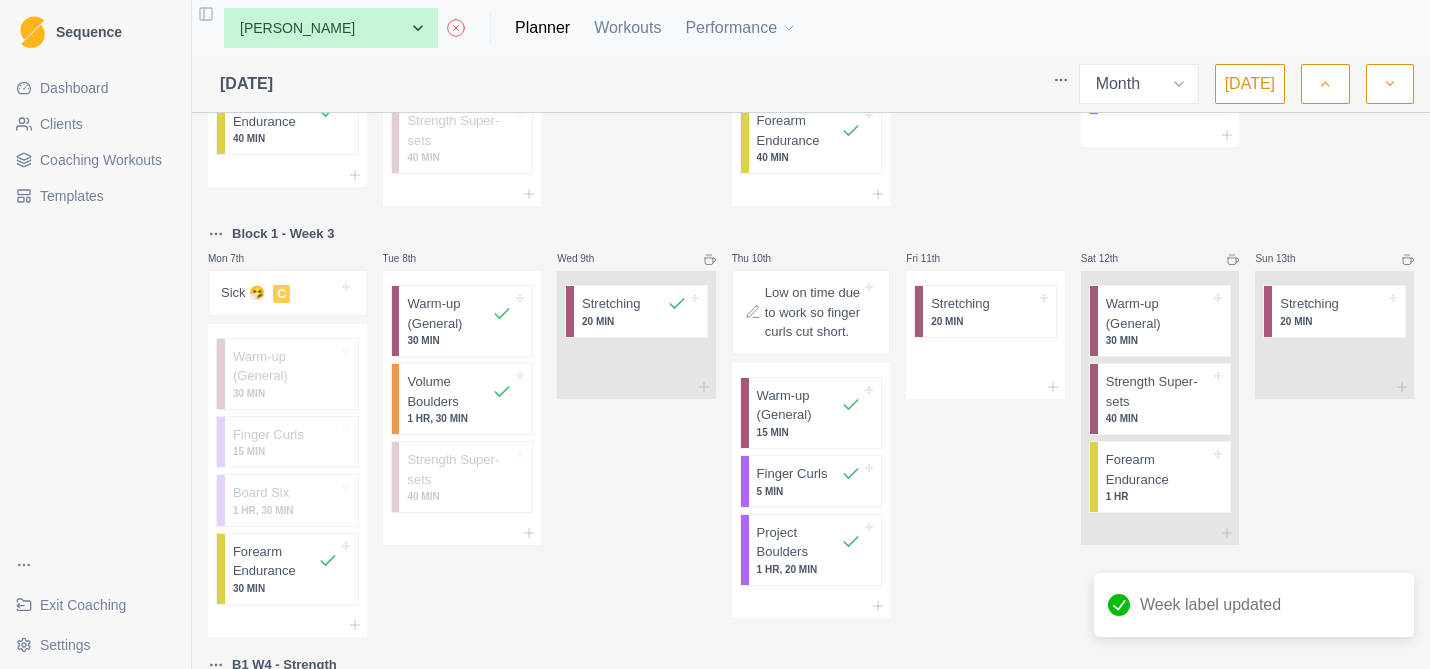 click on "Block 1 - Week 3" at bounding box center [283, 234] 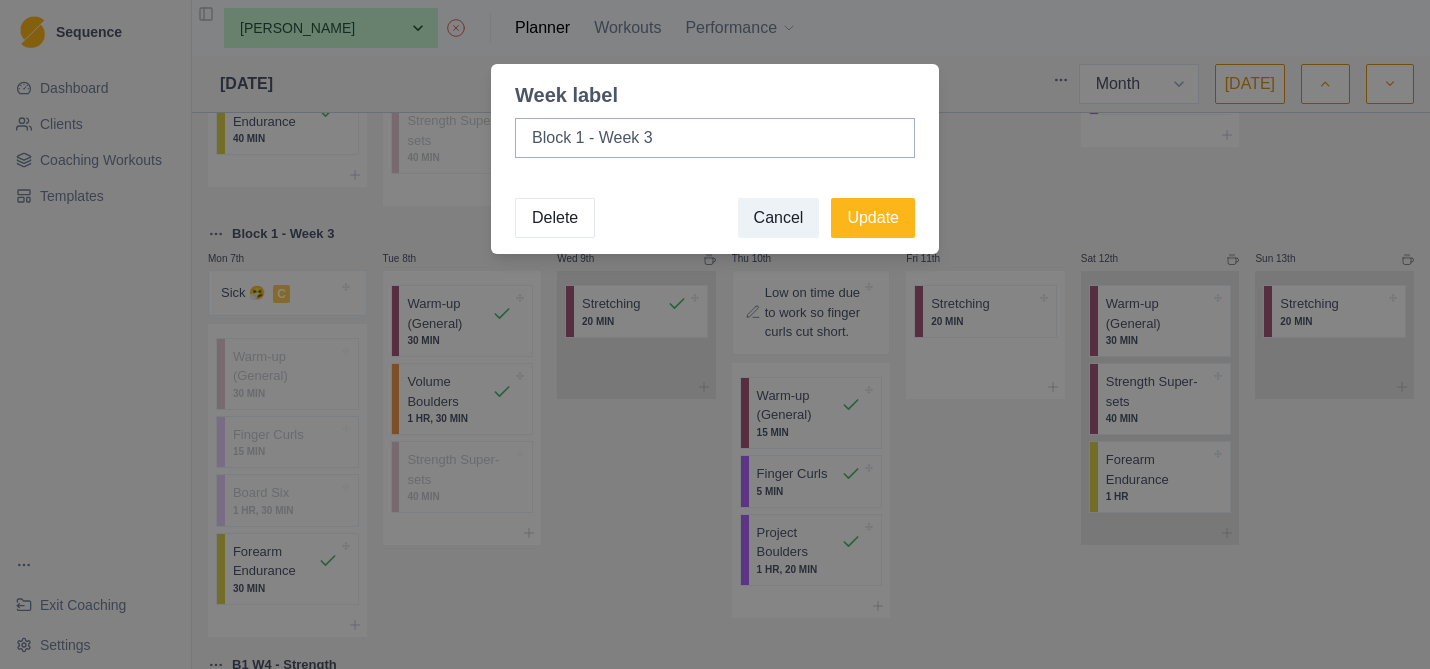 drag, startPoint x: 674, startPoint y: 135, endPoint x: 489, endPoint y: 136, distance: 185.0027 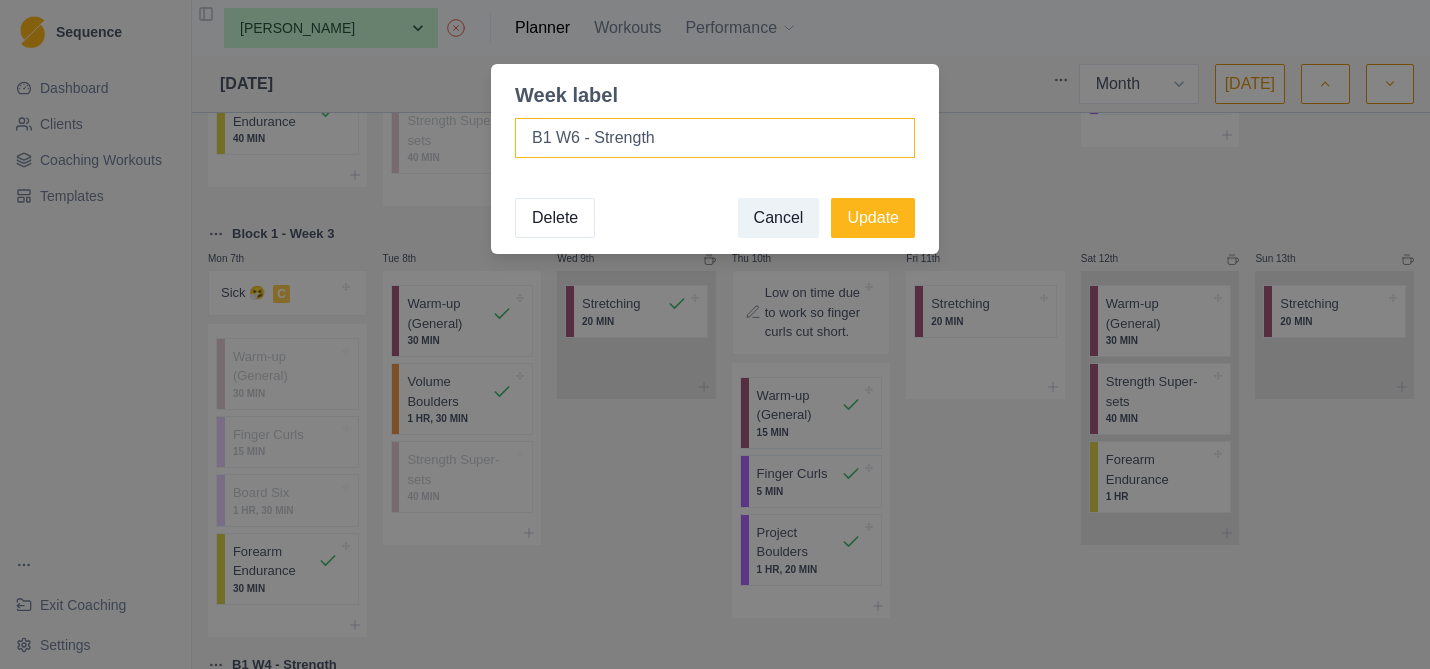 click on "B1 W6 - Strength" at bounding box center (715, 138) 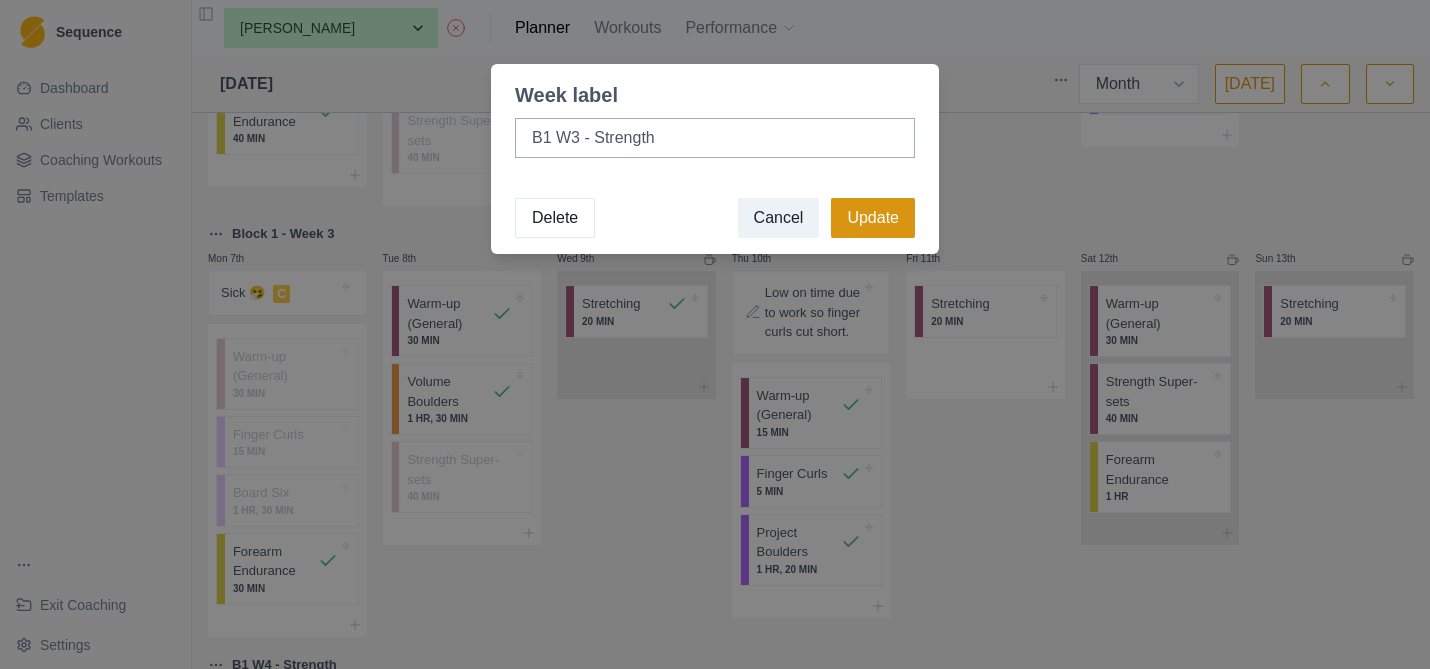 type on "B1 W3 - Strength" 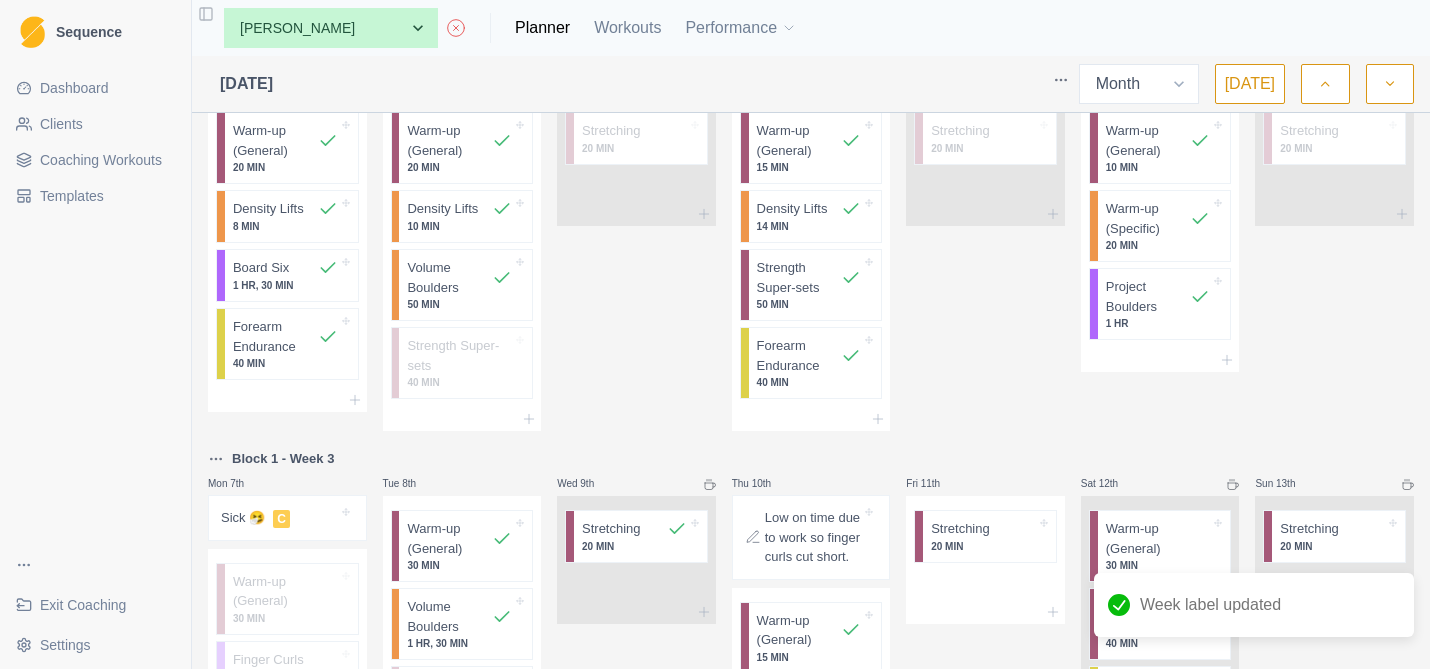 scroll, scrollTop: 0, scrollLeft: 0, axis: both 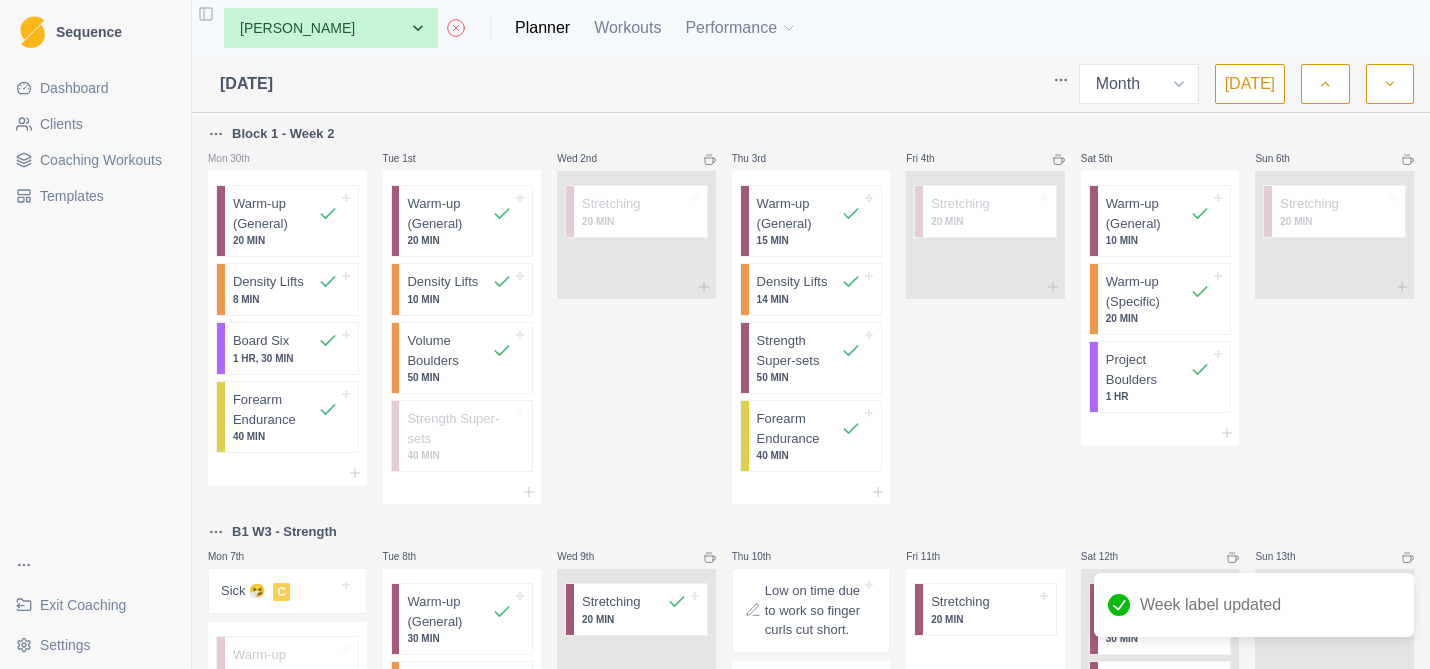 click on "Block 1 - Week 2" at bounding box center (283, 134) 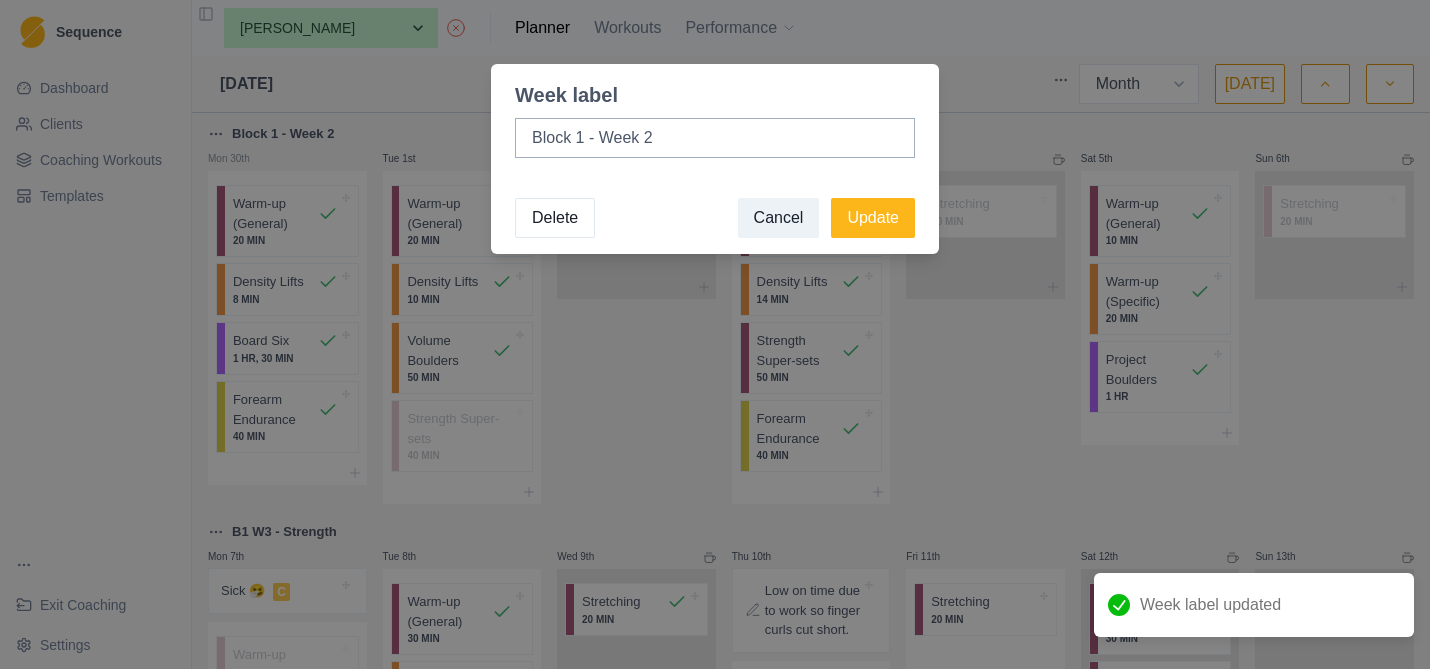 drag, startPoint x: 659, startPoint y: 132, endPoint x: 493, endPoint y: 136, distance: 166.04819 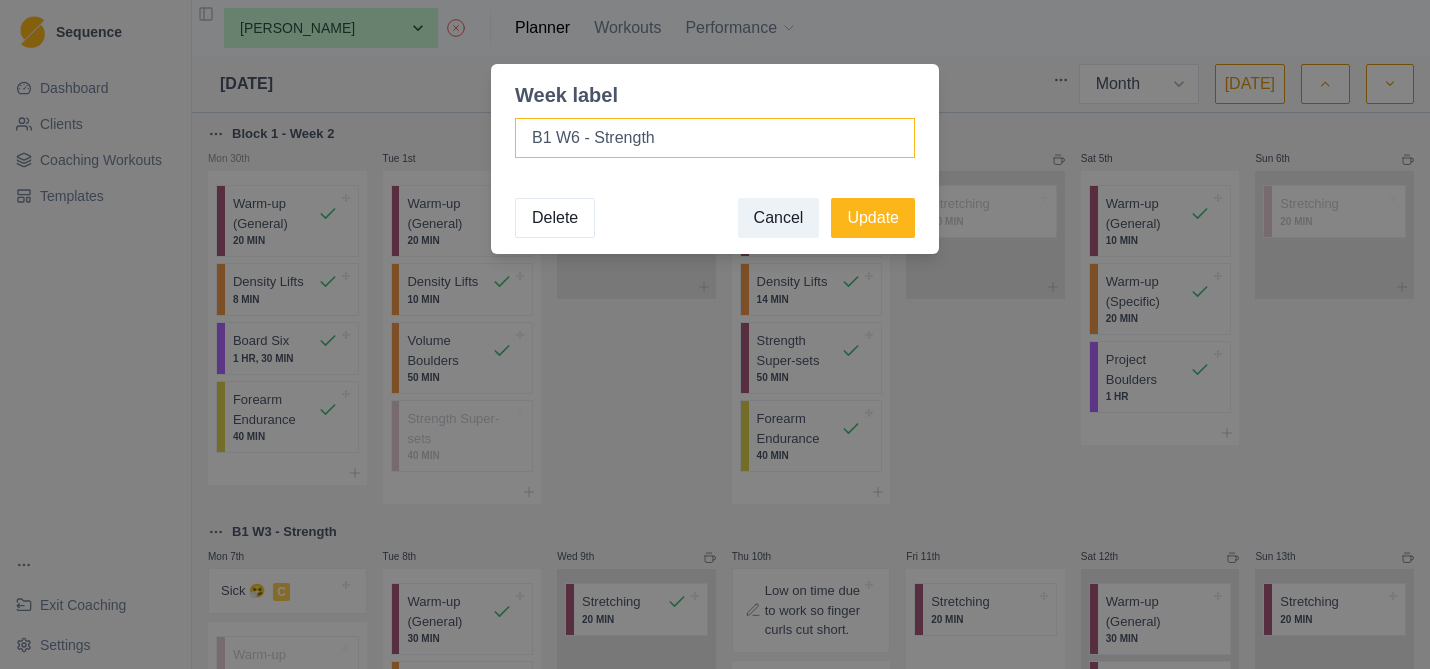 click on "B1 W6 - Strength" at bounding box center [715, 138] 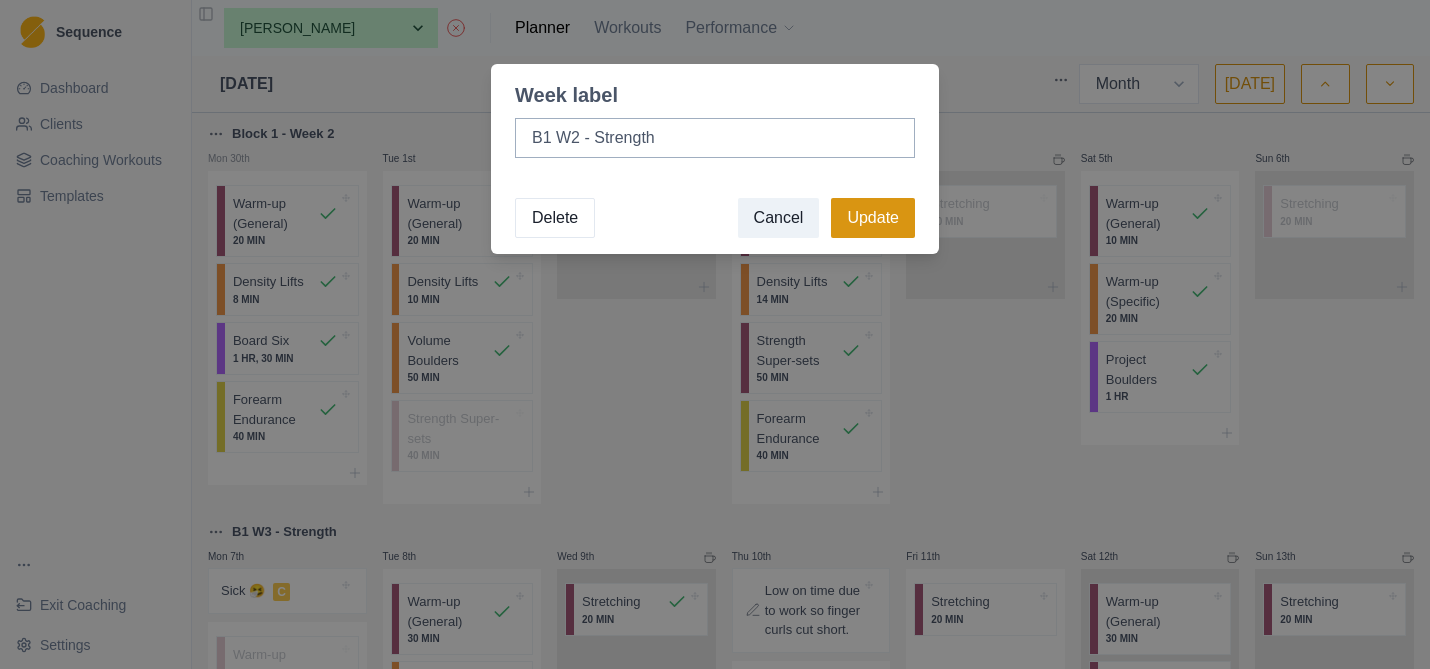 type on "B1 W2 - Strength" 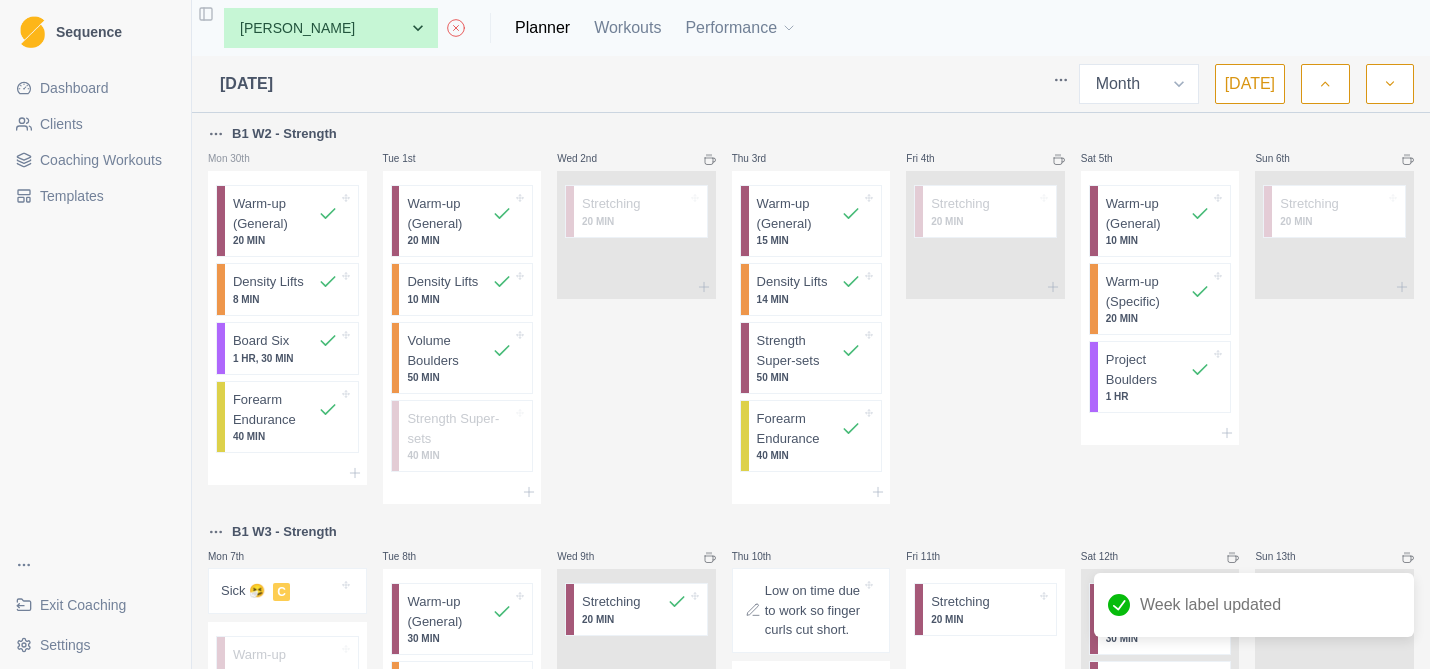 click 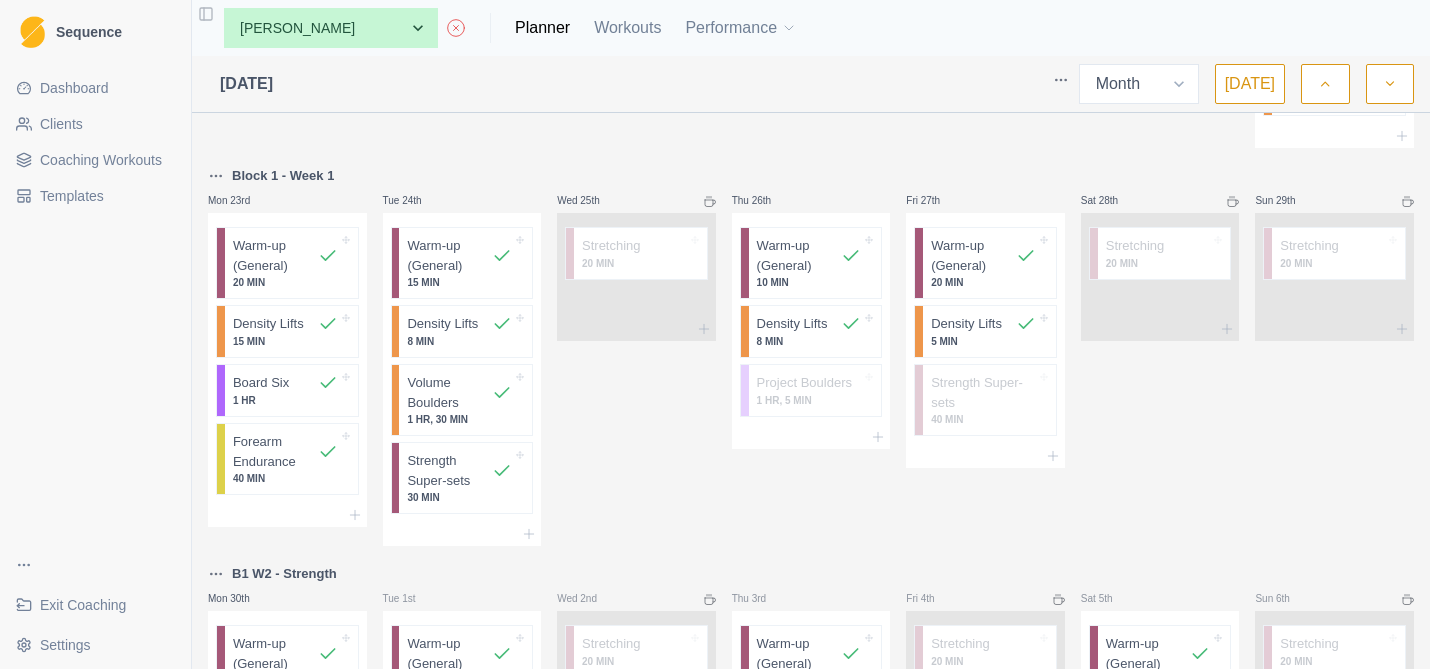 scroll, scrollTop: 868, scrollLeft: 0, axis: vertical 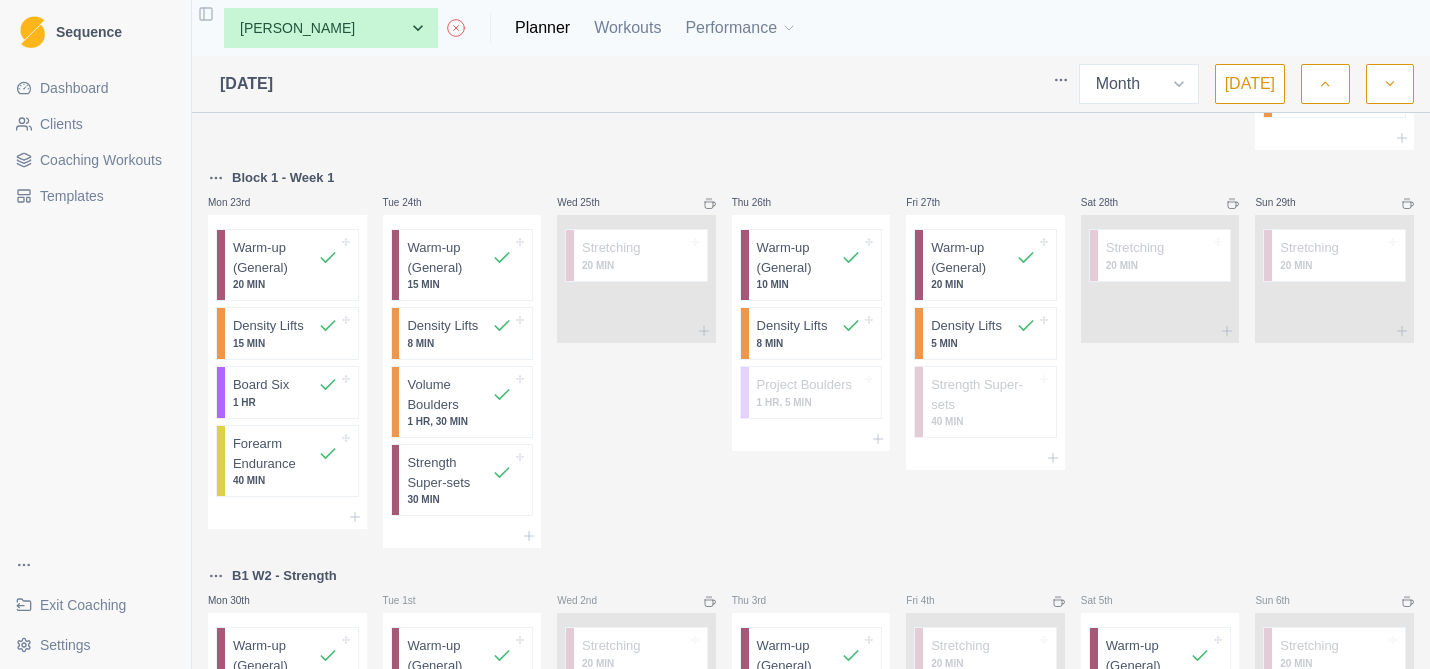 click on "Block 1 - Week 1" at bounding box center [283, 178] 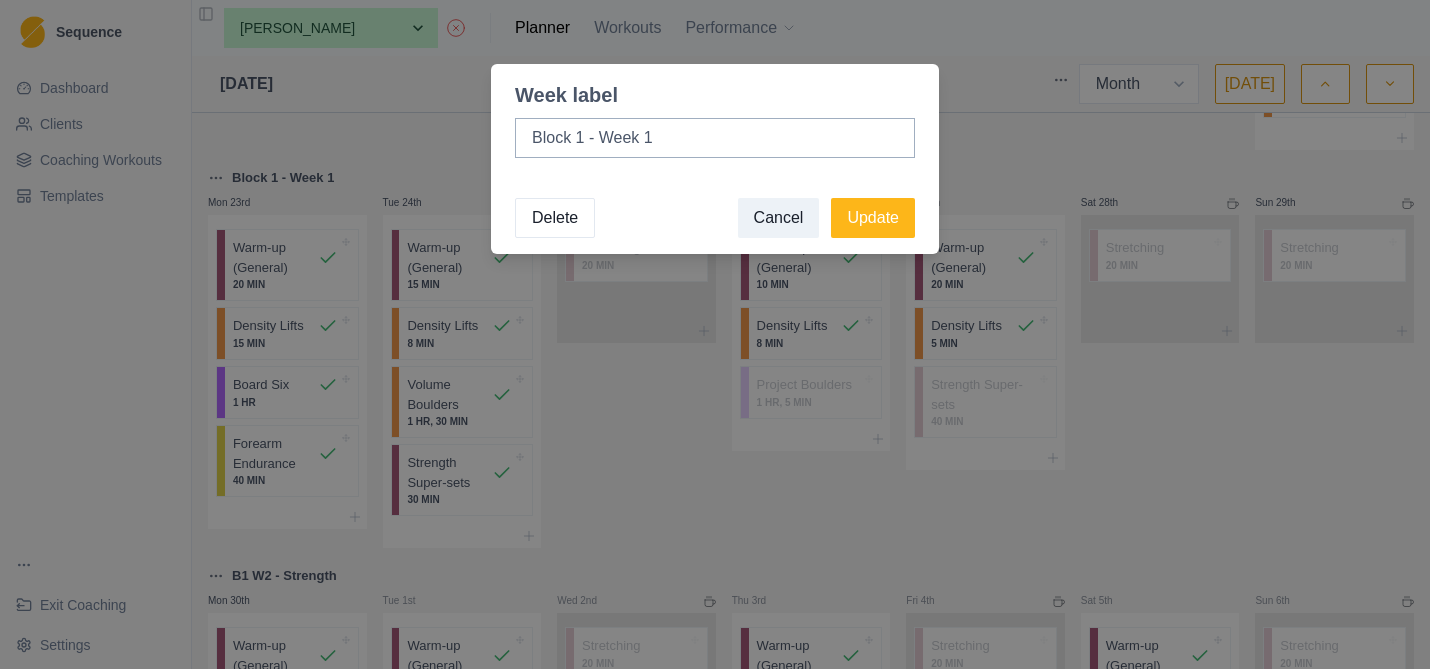drag, startPoint x: 663, startPoint y: 141, endPoint x: 492, endPoint y: 140, distance: 171.00293 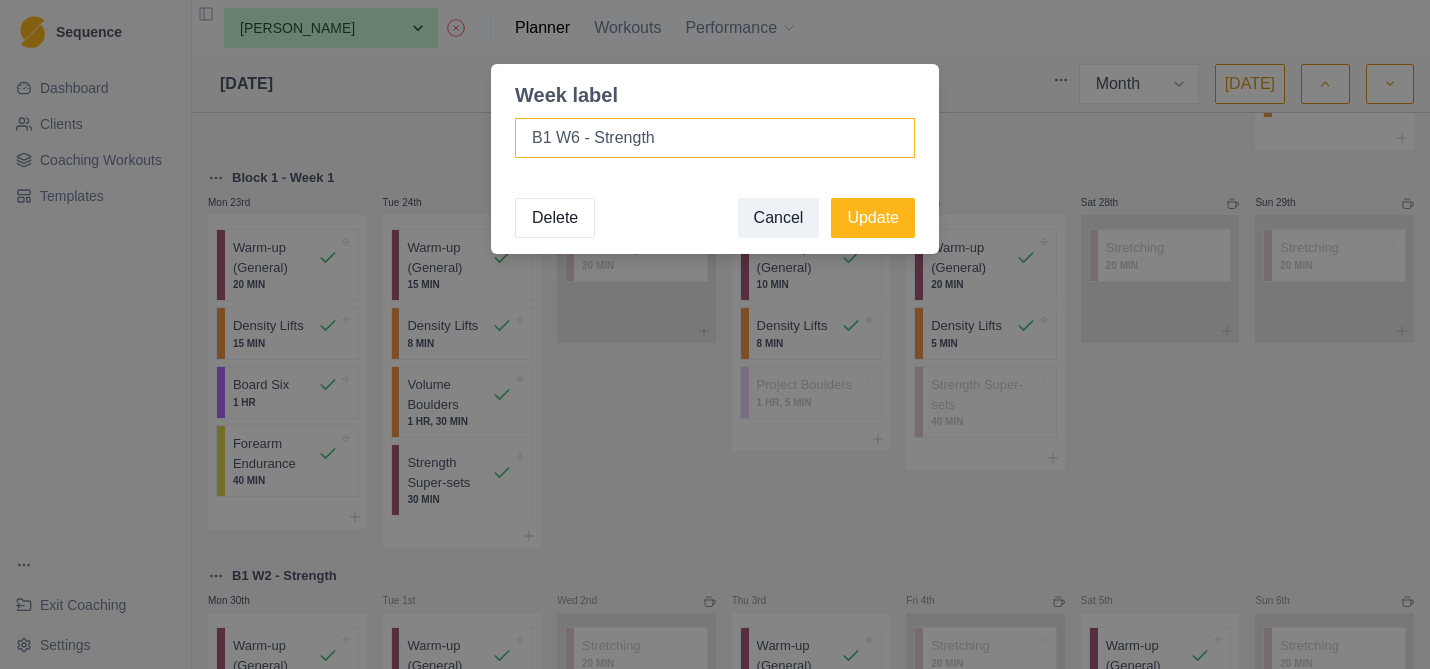 click on "B1 W6 - Strength" at bounding box center (715, 138) 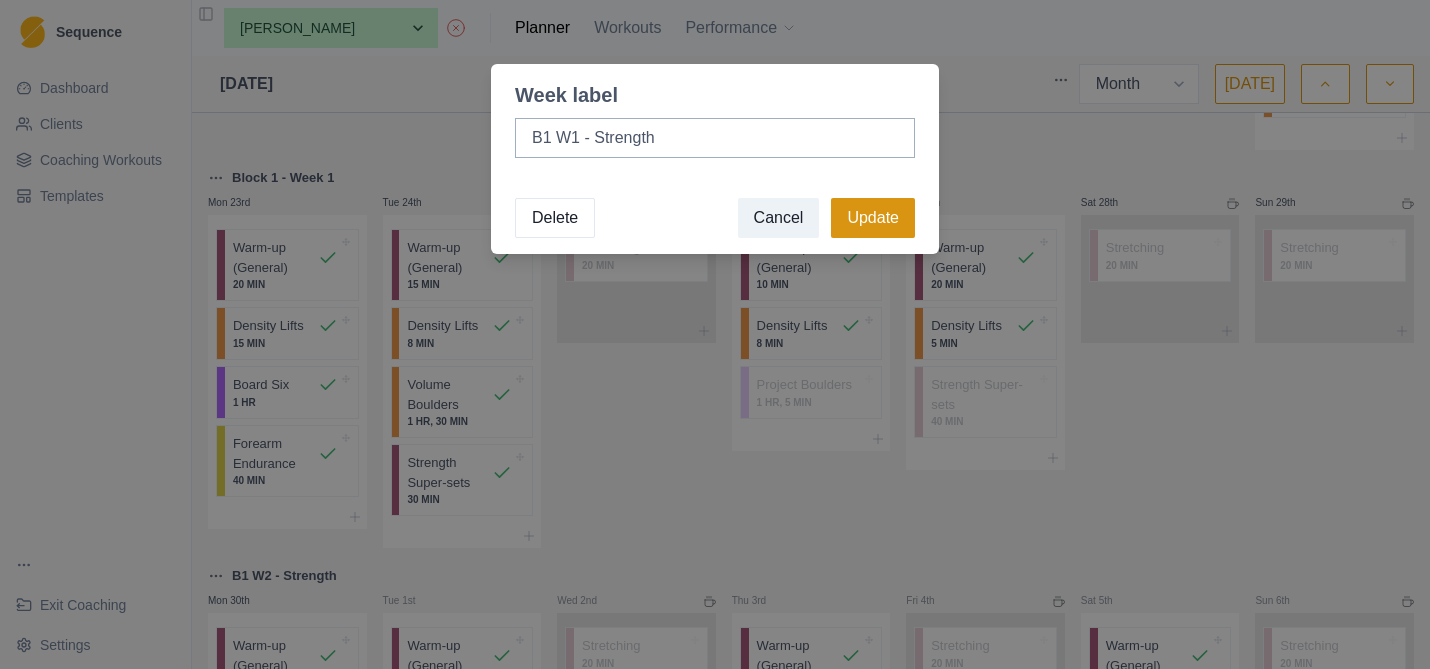 type on "B1 W1 - Strength" 